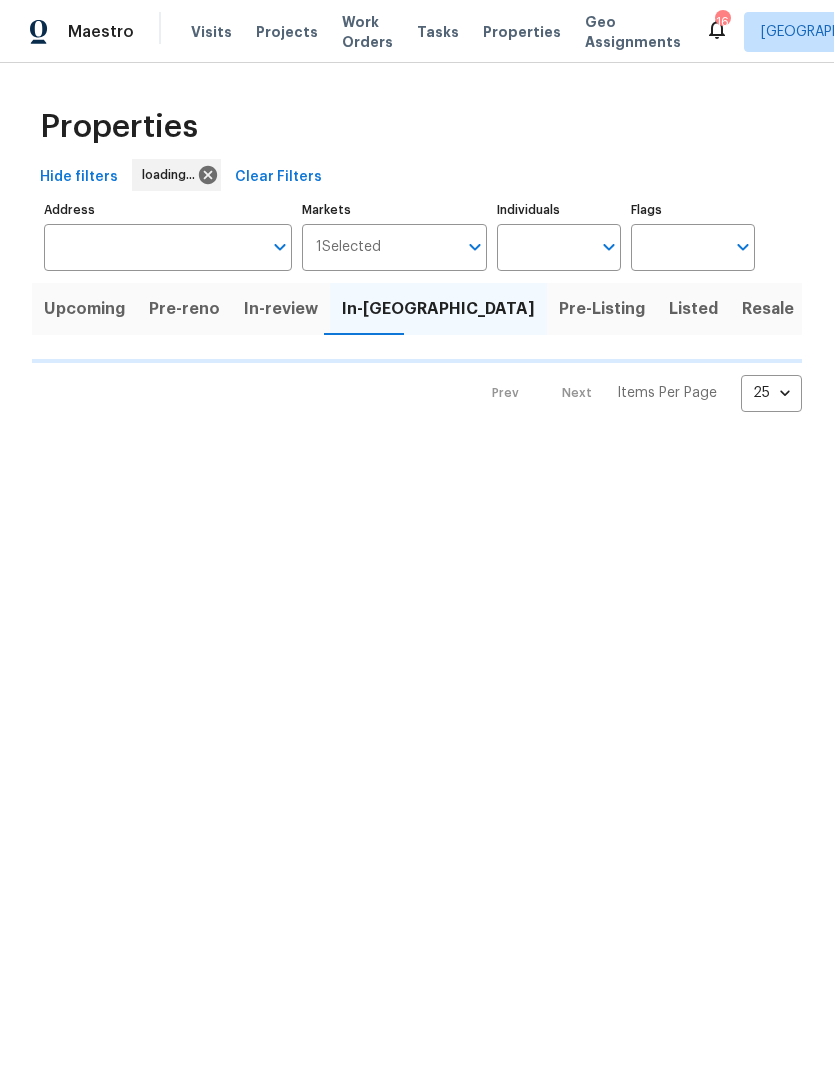 scroll, scrollTop: 0, scrollLeft: 0, axis: both 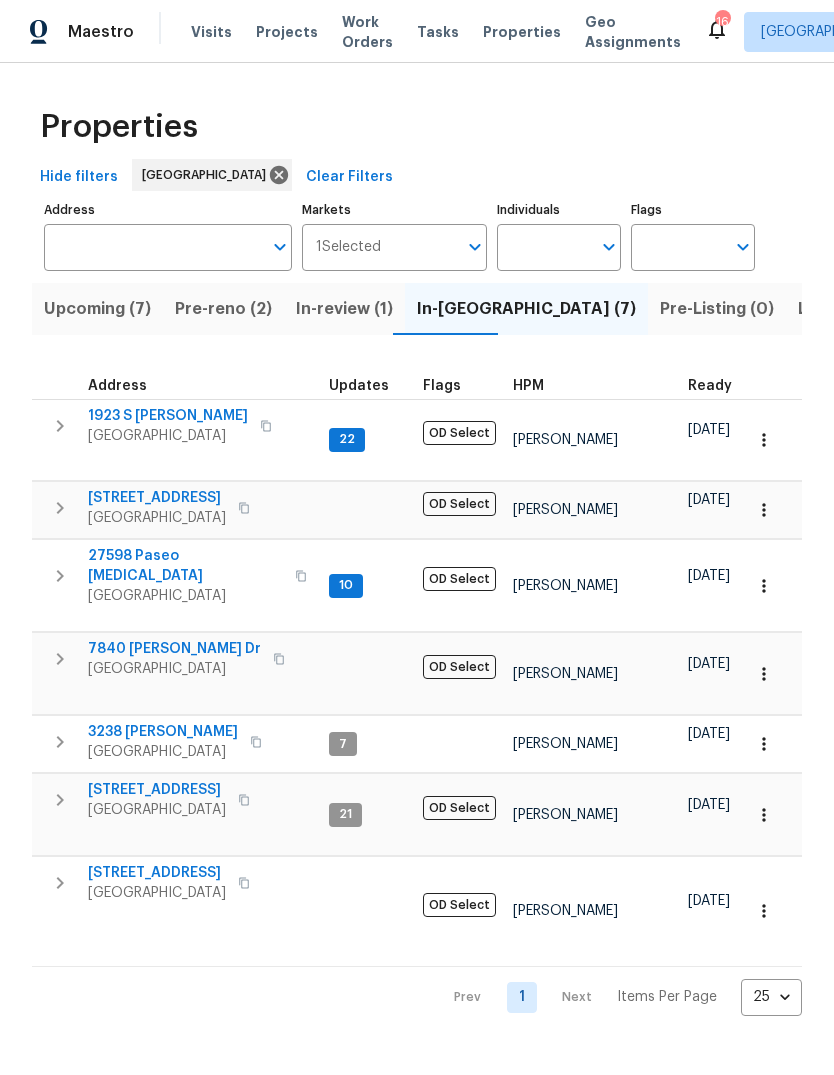 click on "3238 Ryans Pl" at bounding box center (163, 732) 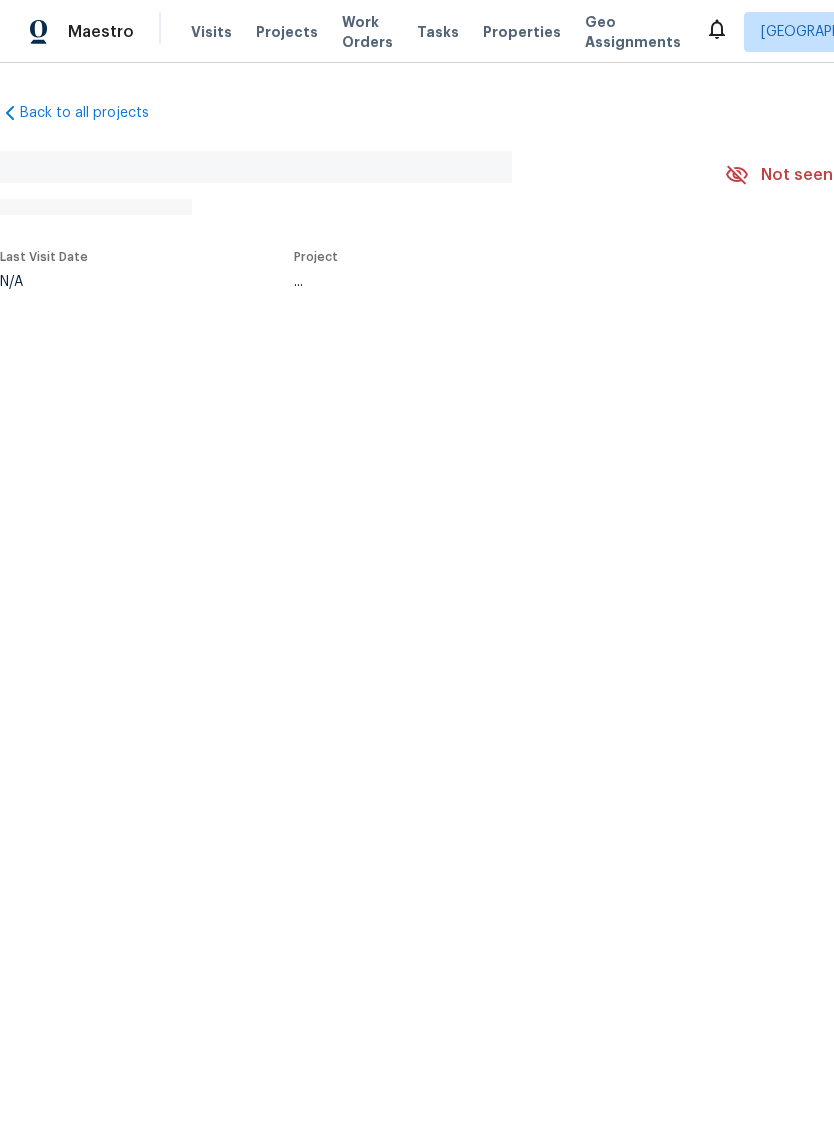 scroll, scrollTop: 0, scrollLeft: 0, axis: both 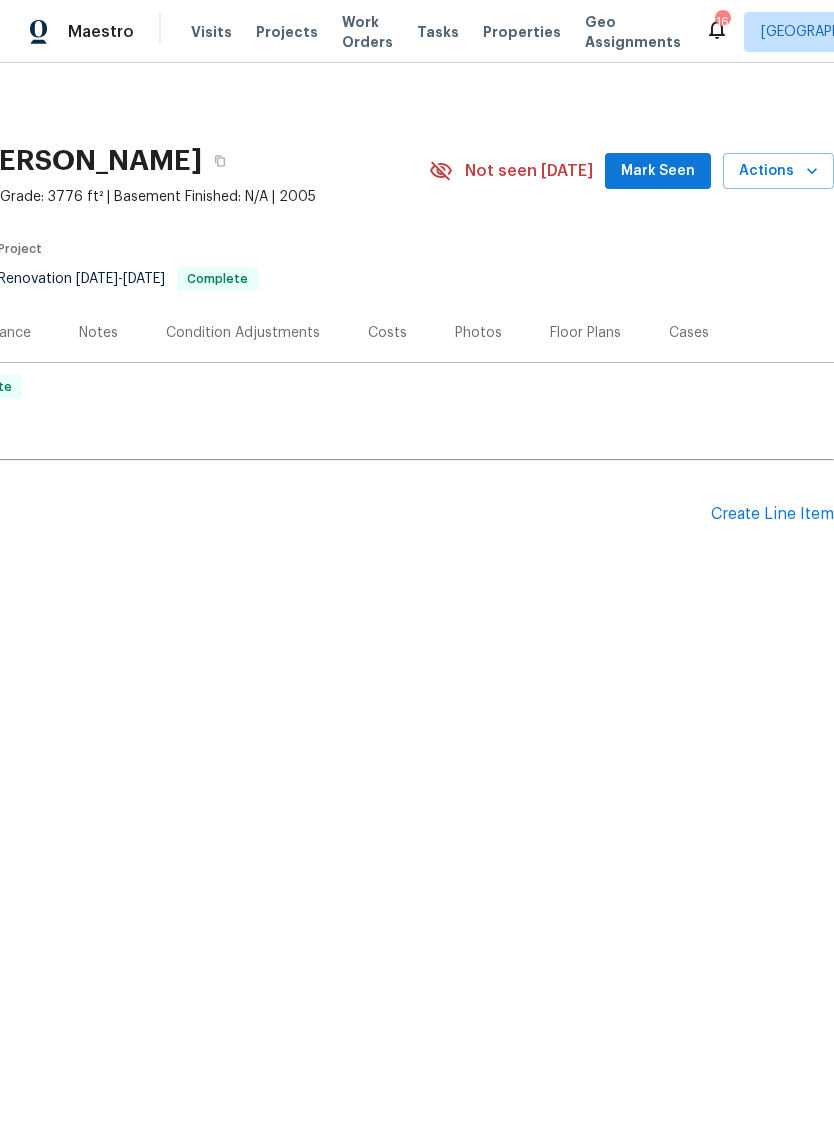 click on "Create Line Item" at bounding box center (772, 514) 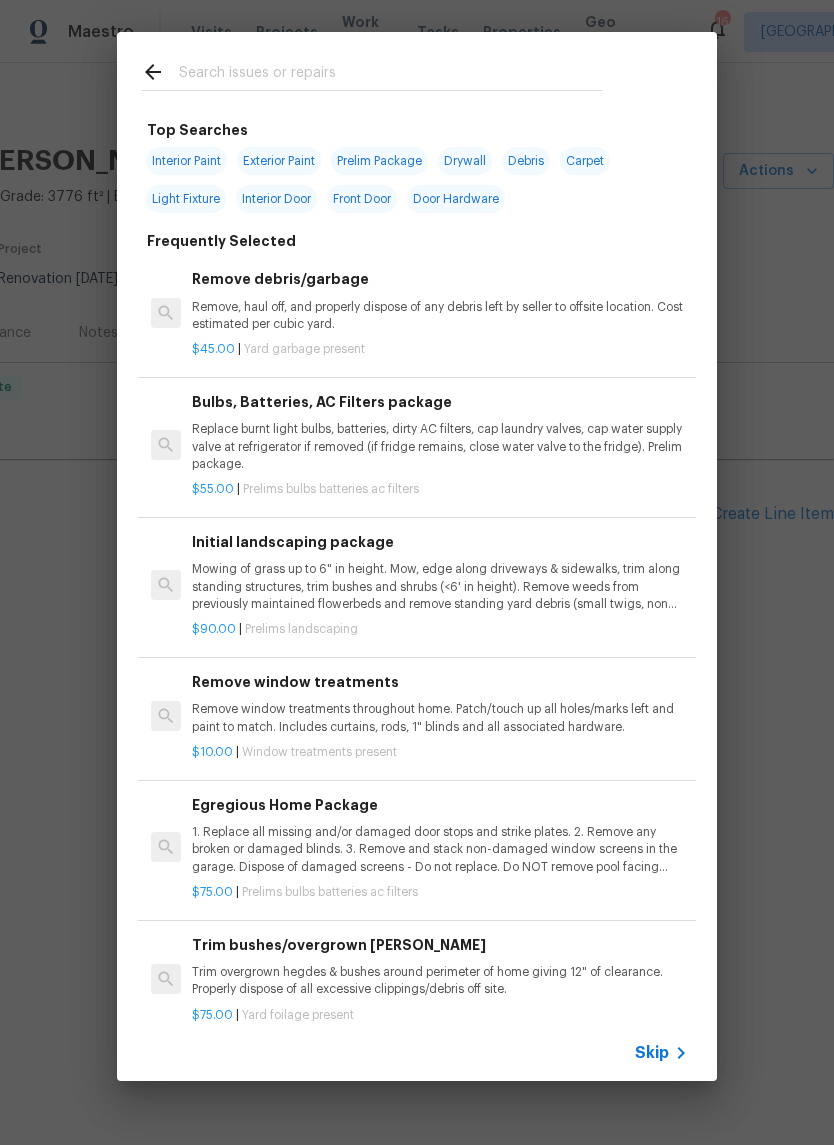 click at bounding box center (391, 75) 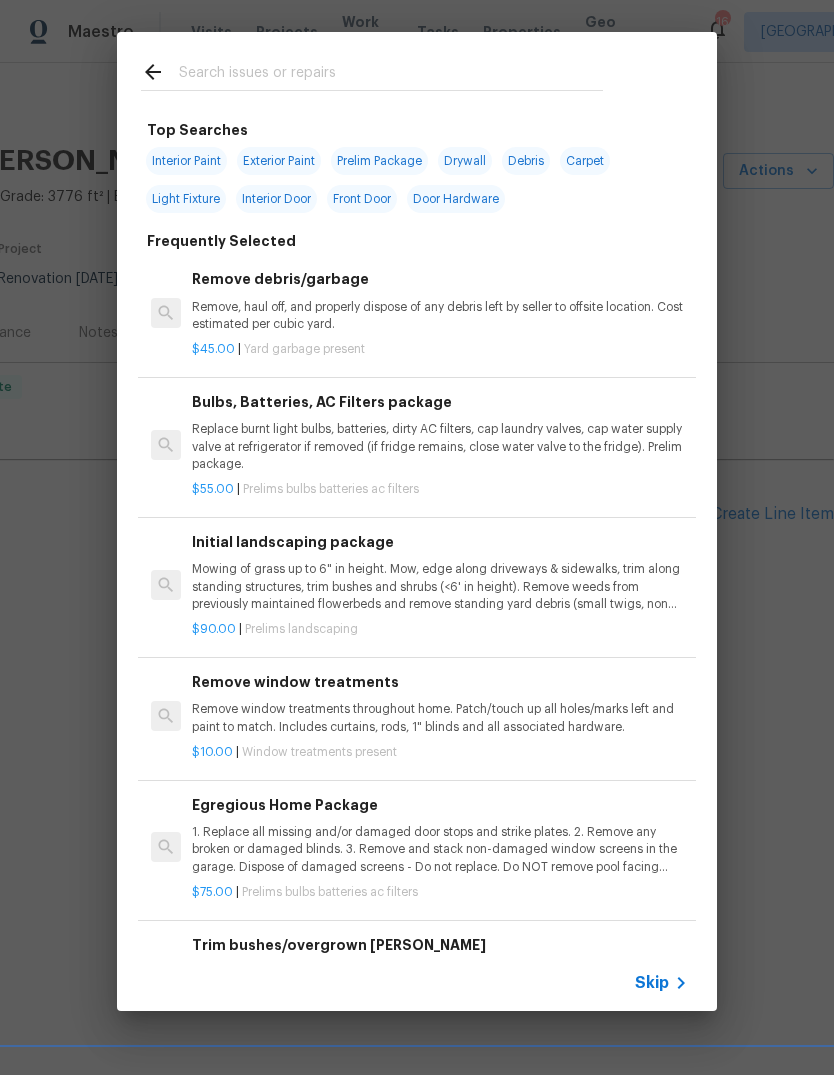 click on "Top Searches Interior Paint Exterior Paint Prelim Package Drywall Debris Carpet Light Fixture Interior Door Front Door Door Hardware Frequently Selected Remove debris/garbage Remove, haul off, and properly dispose of any debris left by seller to offsite location. Cost estimated per cubic yard. $45.00   |   Yard garbage present Bulbs, Batteries, AC Filters package Replace burnt light bulbs, batteries, dirty AC filters, cap laundry valves, cap water supply valve at refrigerator if removed (if fridge remains, close water valve to the fridge). Prelim package. $55.00   |   Prelims bulbs batteries ac filters Initial landscaping package Mowing of grass up to 6" in height. Mow, edge along driveways & sidewalks, trim along standing structures, trim bushes and shrubs (<6' in height). Remove weeds from previously maintained flowerbeds and remove standing yard debris (small twigs, non seasonal falling leaves).  Use leaf blower to remove clippings from hard surfaces." $90.00   |   Prelims landscaping $10.00   |   $75.00" at bounding box center (417, 521) 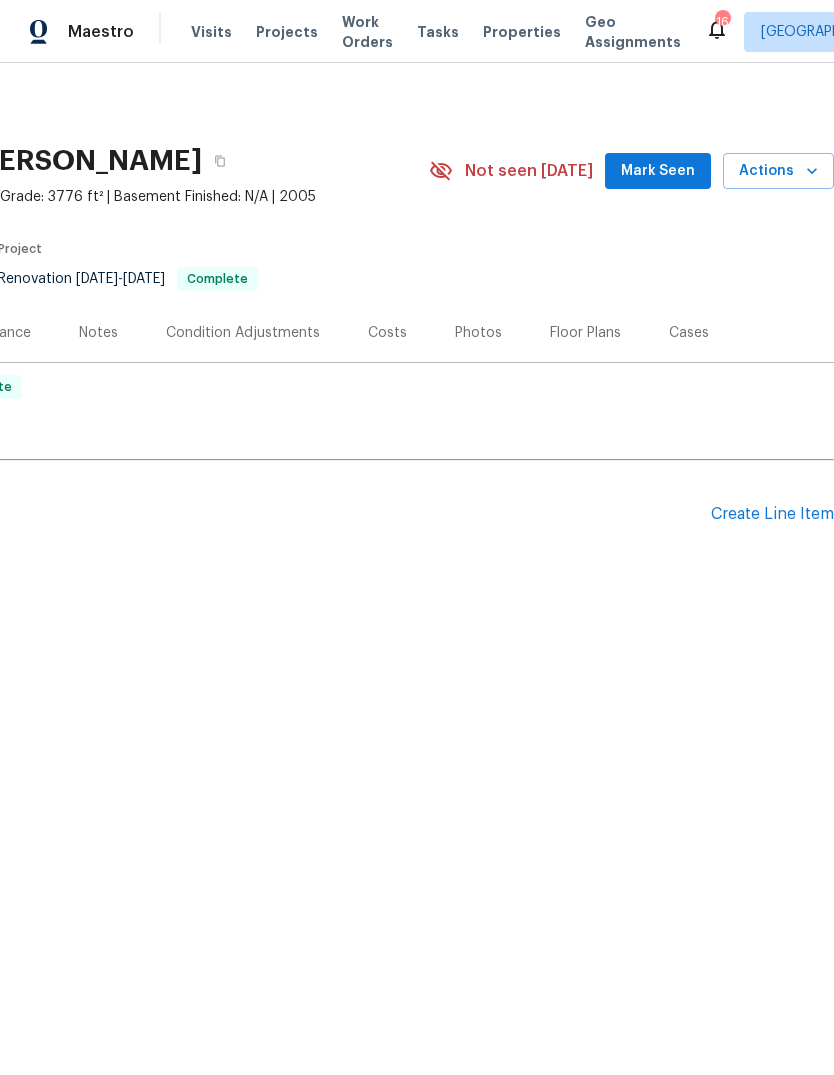 click on "Top Searches Interior Paint Exterior Paint Prelim Package Drywall Debris Carpet Light Fixture Interior Door Front Door Door Hardware Frequently Selected Remove debris/garbage Remove, haul off, and properly dispose of any debris left by seller to offsite location. Cost estimated per cubic yard. $45.00   |   Yard garbage present Bulbs, Batteries, AC Filters package Replace burnt light bulbs, batteries, dirty AC filters, cap laundry valves, cap water supply valve at refrigerator if removed (if fridge remains, close water valve to the fridge). Prelim package. $55.00   |   Prelims bulbs batteries ac filters Initial landscaping package Mowing of grass up to 6" in height. Mow, edge along driveways & sidewalks, trim along standing structures, trim bushes and shrubs (<6' in height). Remove weeds from previously maintained flowerbeds and remove standing yard debris (small twigs, non seasonal falling leaves).  Use leaf blower to remove clippings from hard surfaces." $90.00   |   Prelims landscaping $10.00   |   $75.00" at bounding box center (417, 521) 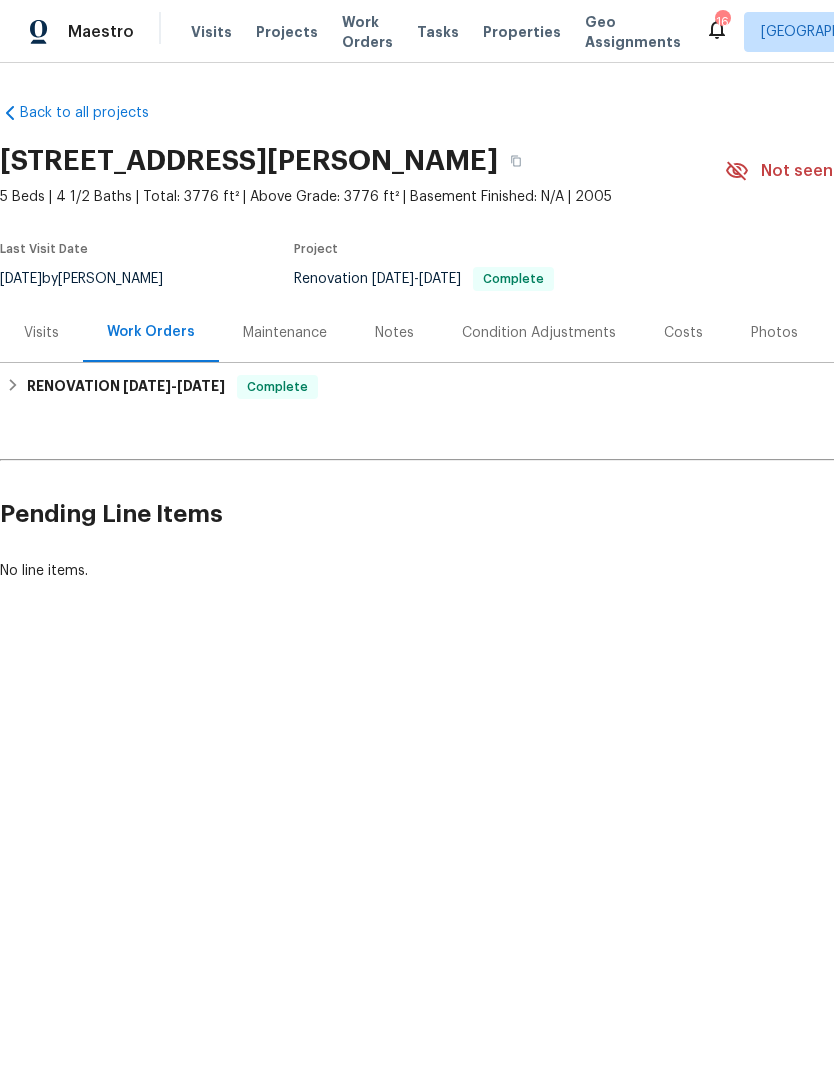 scroll, scrollTop: 0, scrollLeft: 0, axis: both 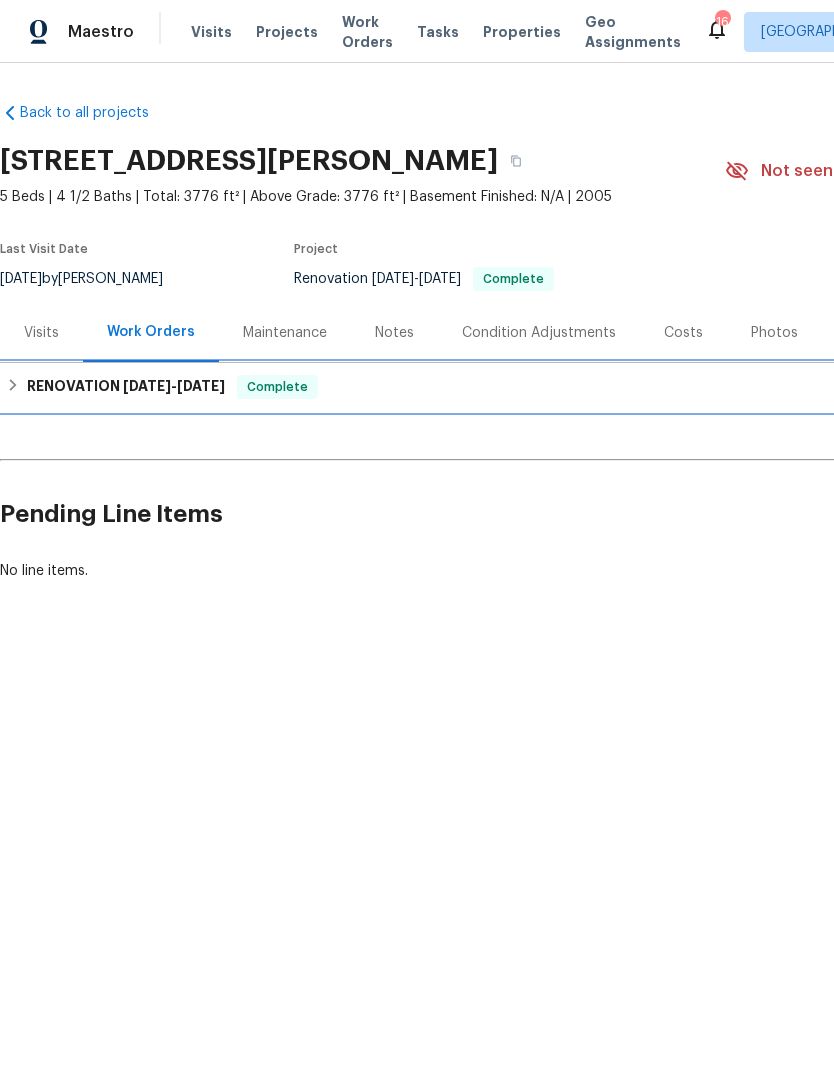 click 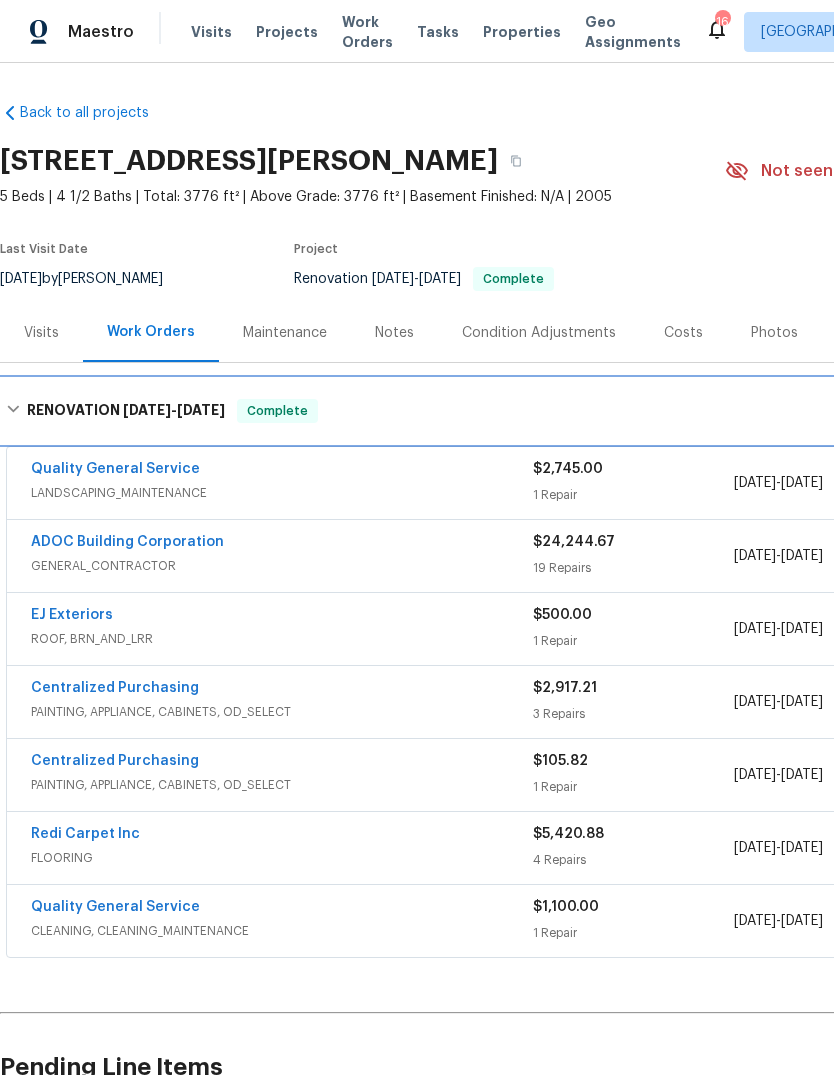 scroll, scrollTop: 0, scrollLeft: 0, axis: both 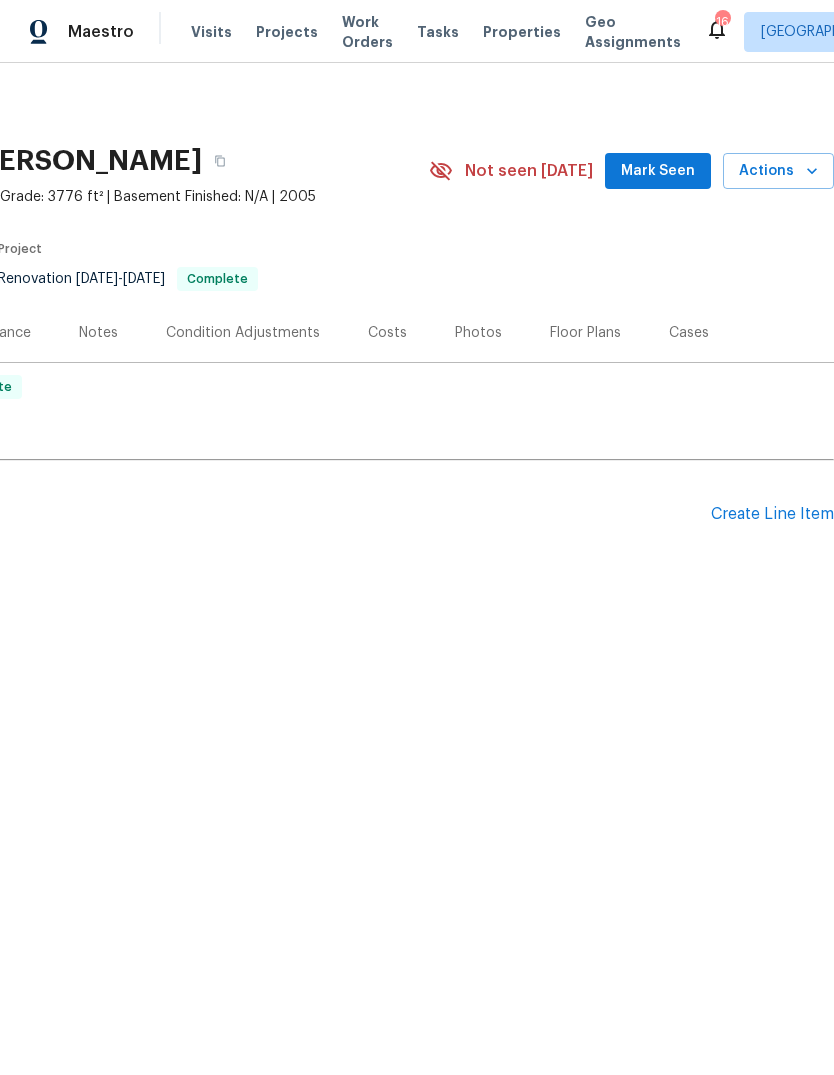 click on "Create Line Item" at bounding box center [772, 514] 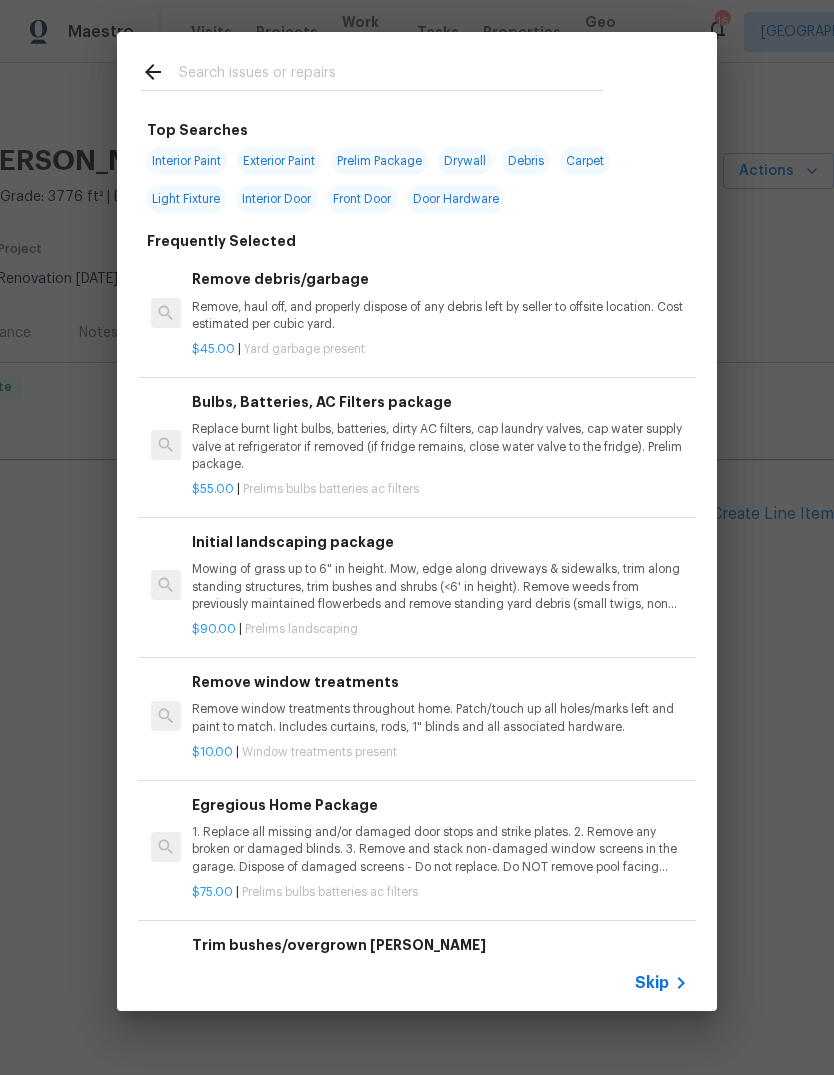 click at bounding box center (391, 75) 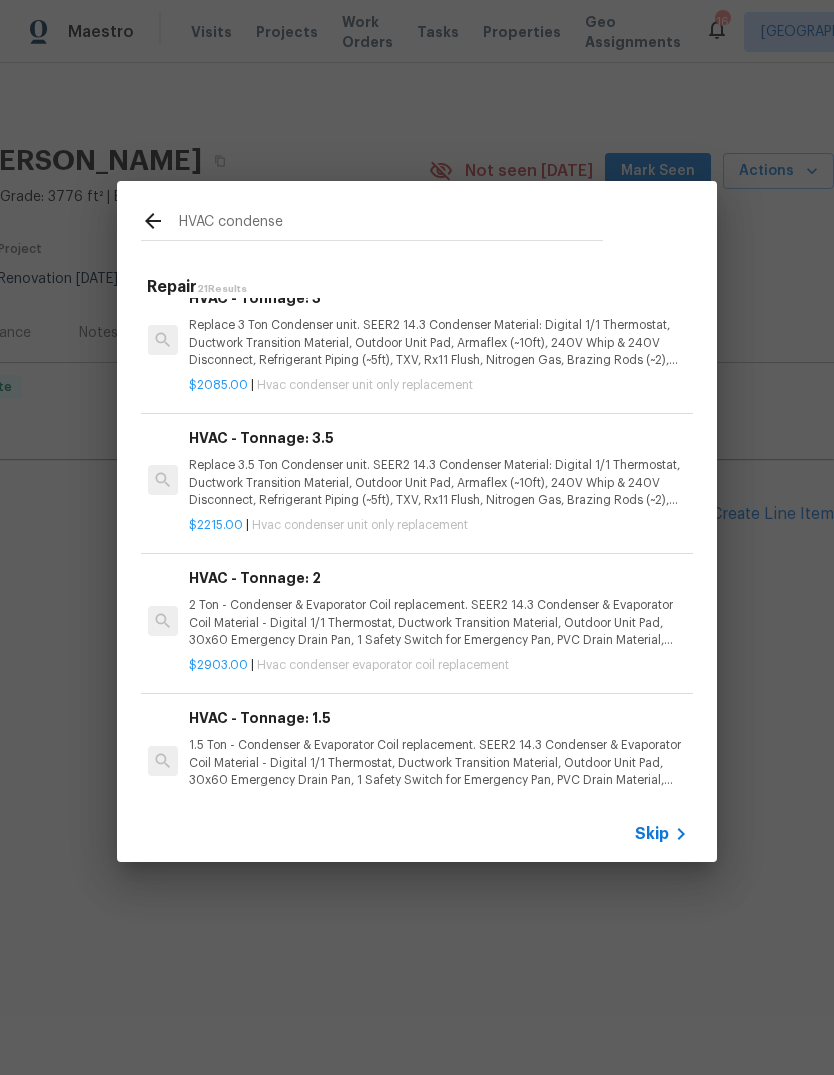 scroll, scrollTop: 1011, scrollLeft: 3, axis: both 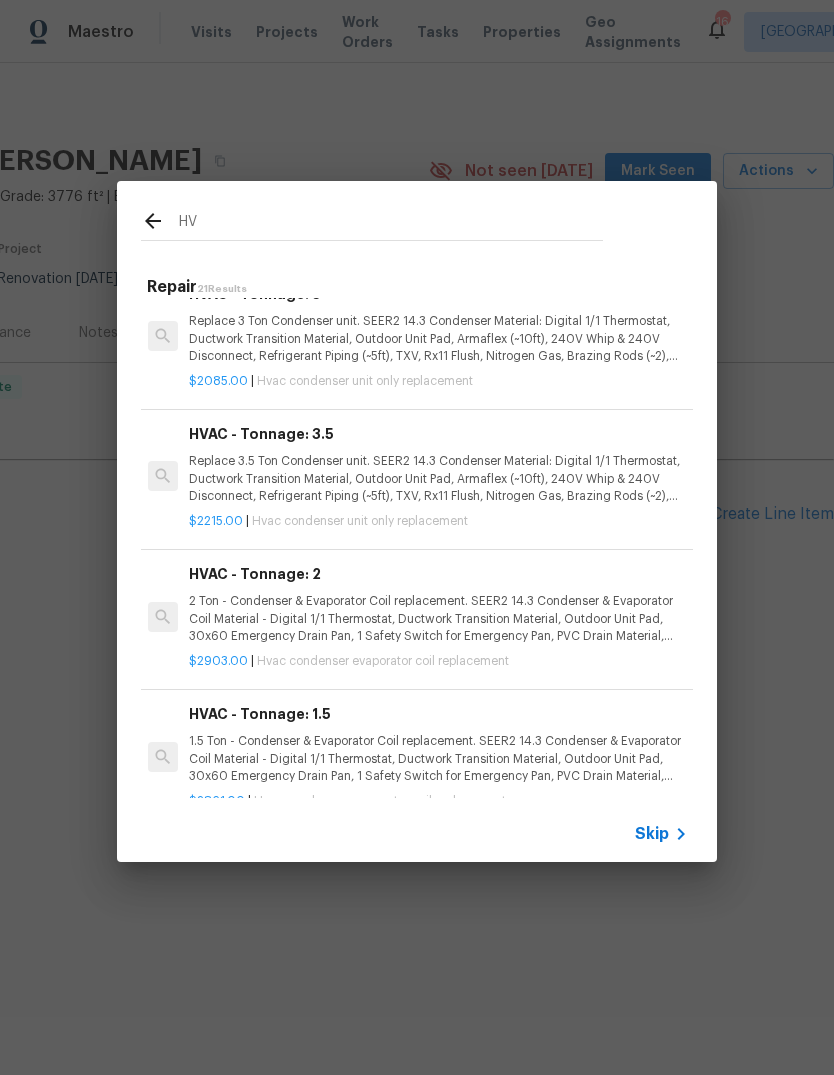 type on "H" 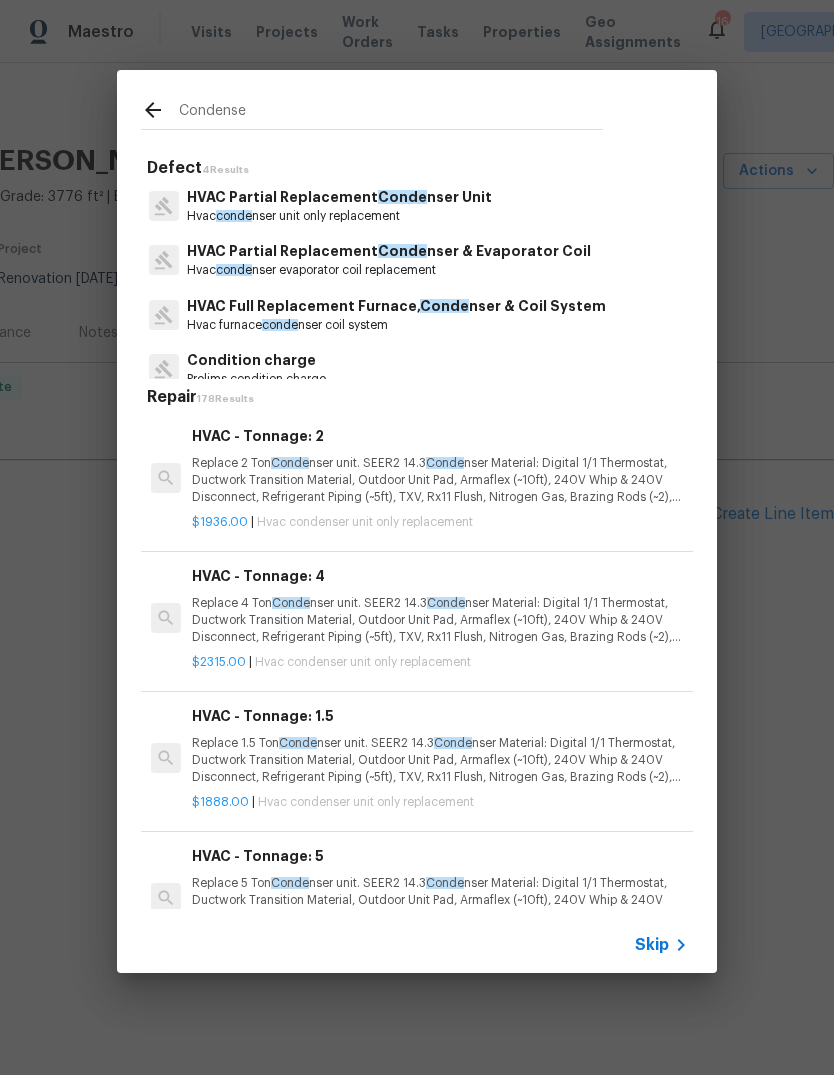 type on "Condenser" 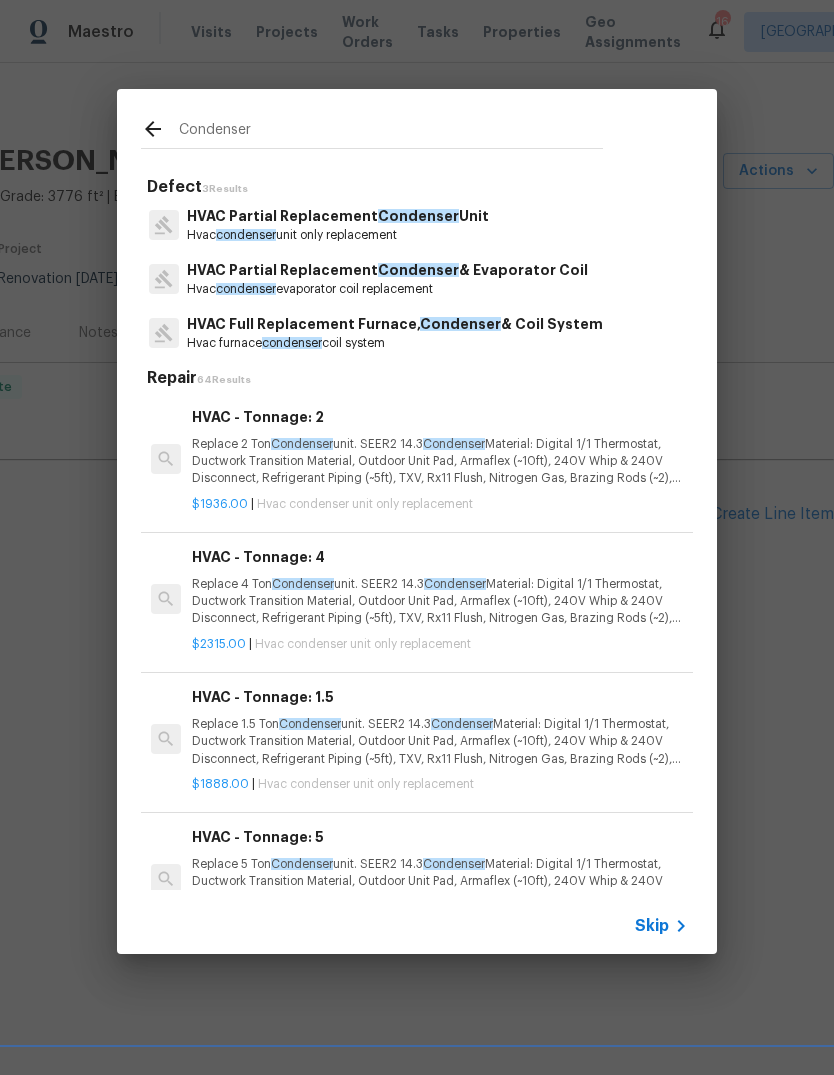 click on "condenser" at bounding box center [246, 235] 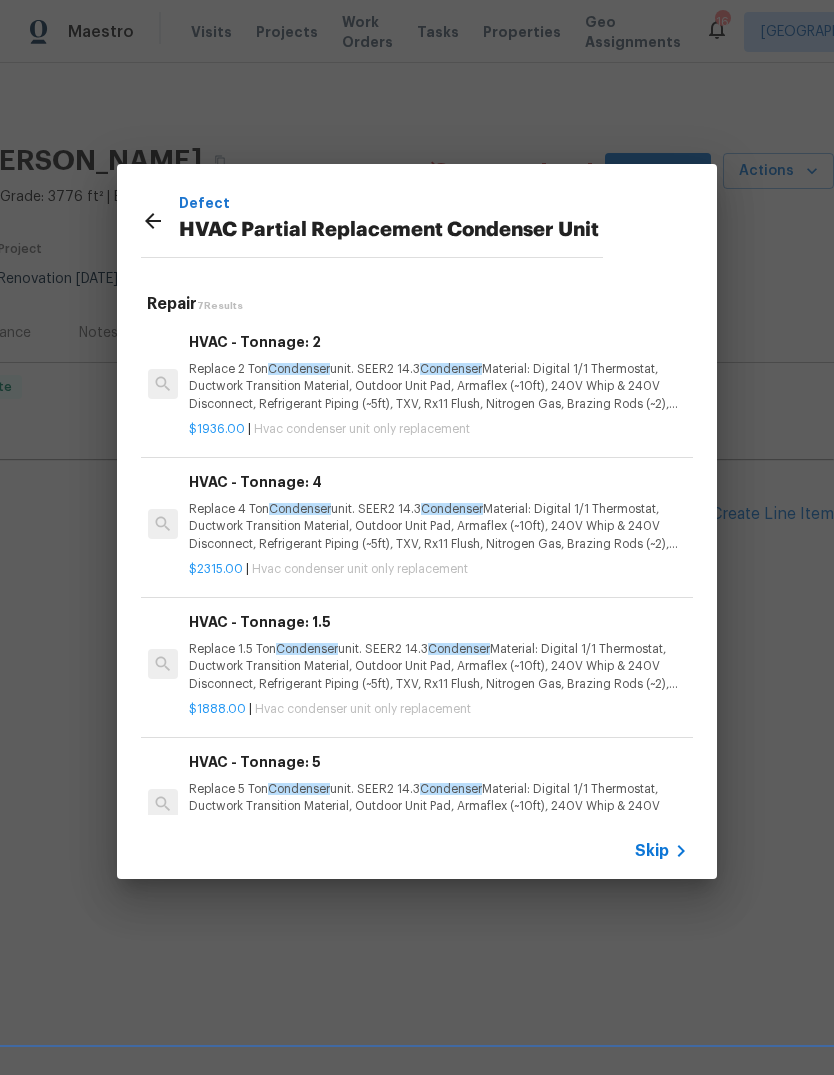 scroll, scrollTop: 0, scrollLeft: 3, axis: horizontal 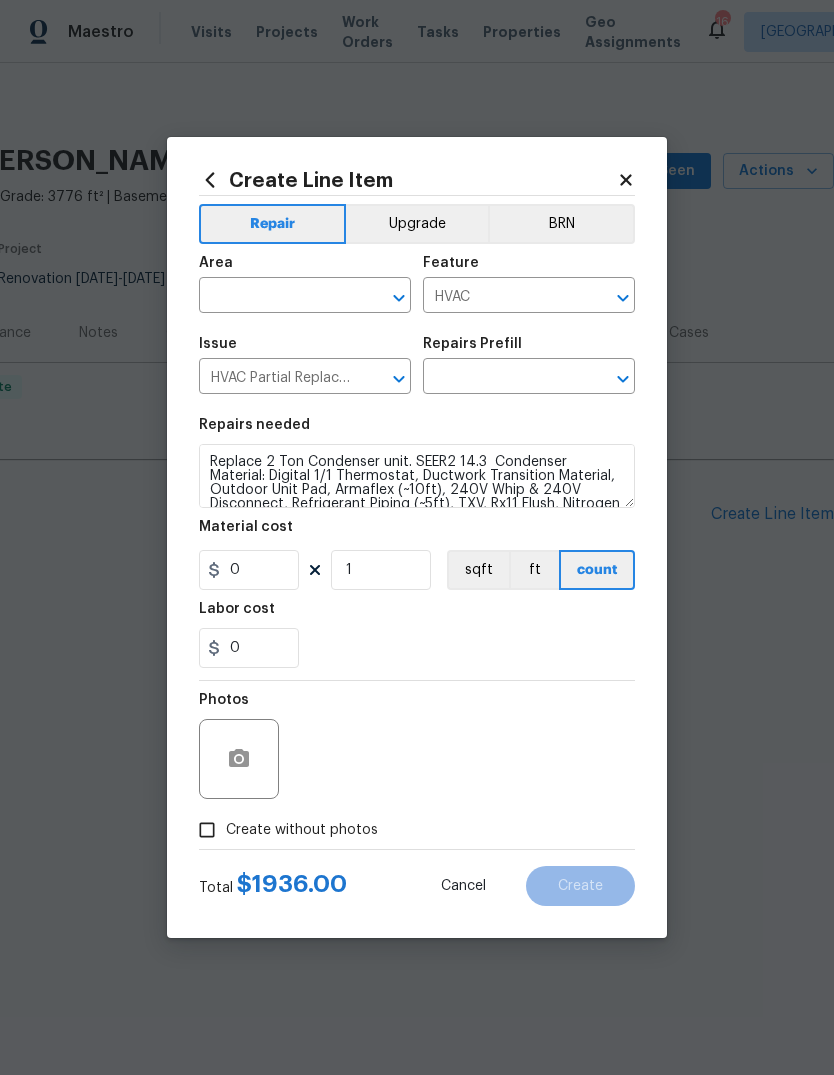 type on "HVAC - Tonnage: 2 $1,936.00" 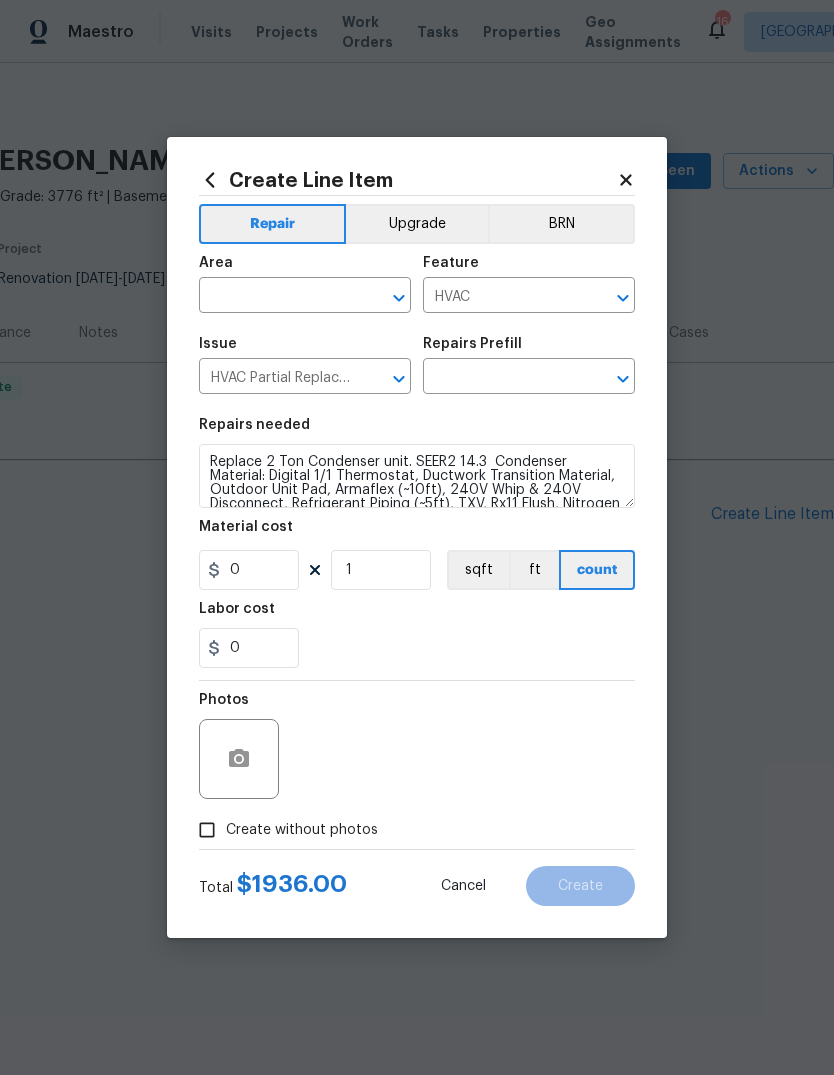 type on "1936" 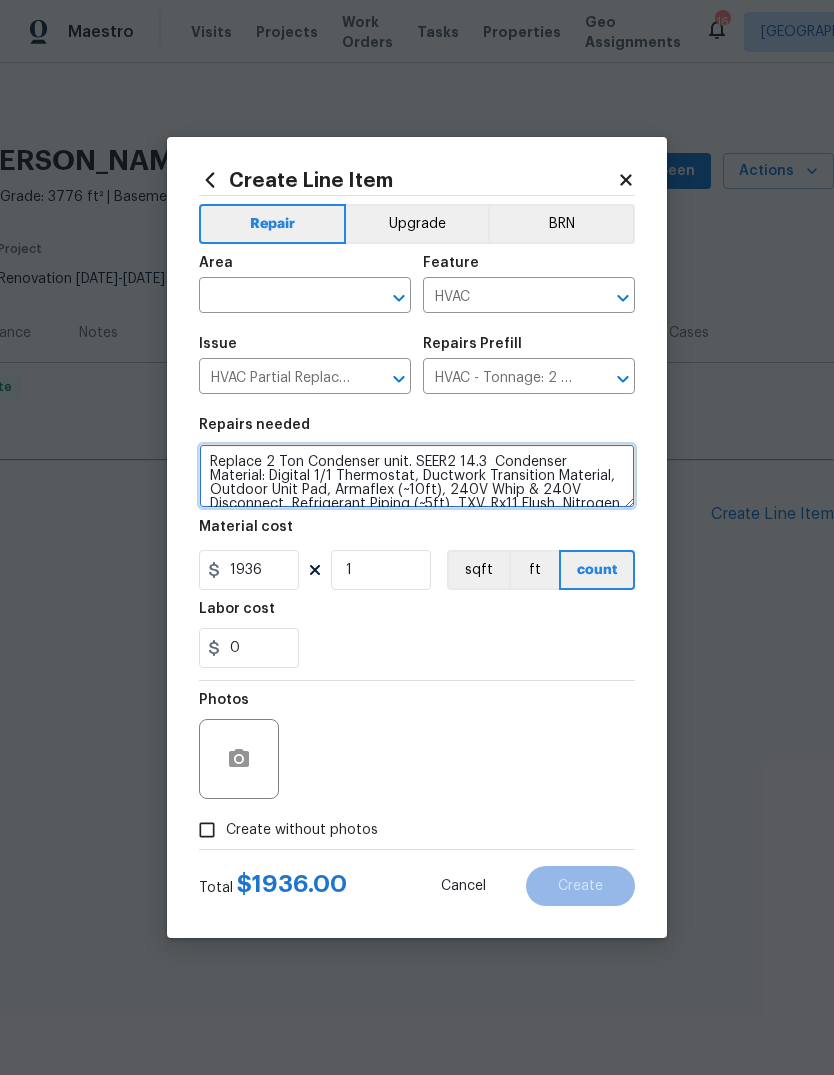 click on "Replace 2 Ton Condenser unit. SEER2 14.3  Condenser Material: Digital 1/1 Thermostat, Ductwork Transition Material, Outdoor Unit Pad, Armaflex (~10ft), 240V Whip & 240V Disconnect, Refrigerant Piping (~5ft), TXV, Rx11 Flush, Nitrogen Gas, Brazing Rods (~2), Freon (Up-to 2lbs), Misc Installation Supplies." at bounding box center [417, 476] 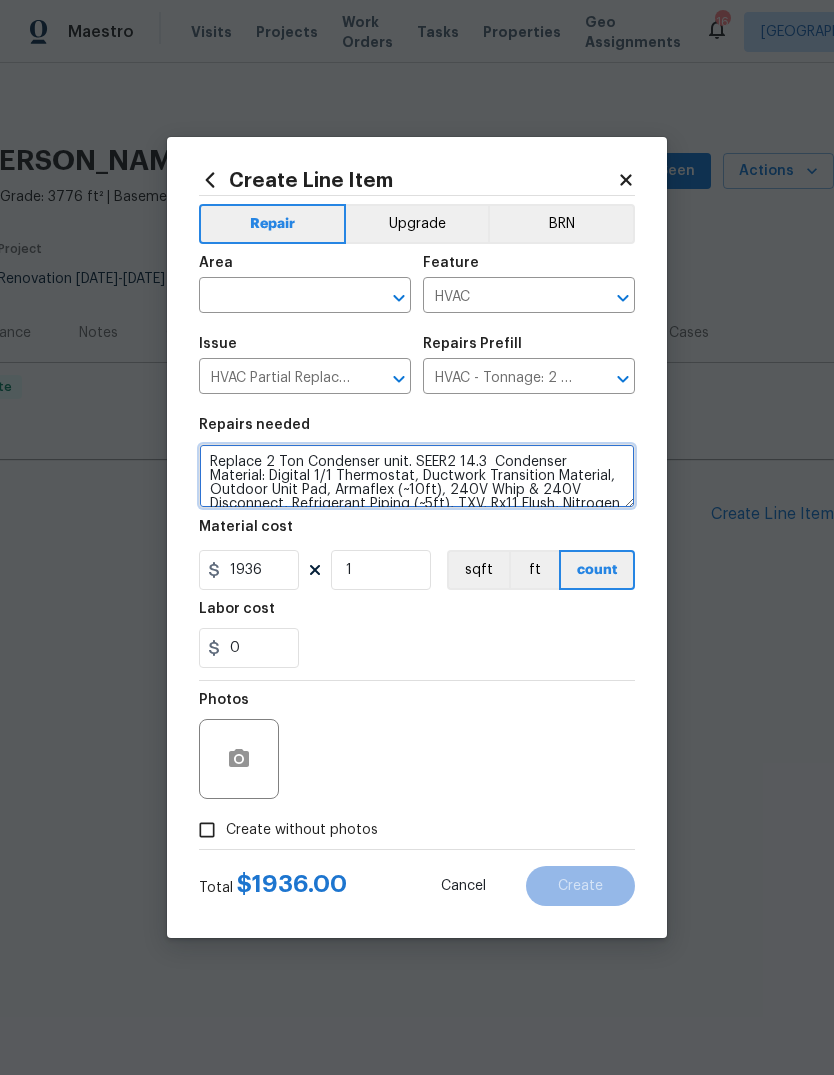 click on "Replace 2 Ton Condenser unit. SEER2 14.3  Condenser Material: Digital 1/1 Thermostat, Ductwork Transition Material, Outdoor Unit Pad, Armaflex (~10ft), 240V Whip & 240V Disconnect, Refrigerant Piping (~5ft), TXV, Rx11 Flush, Nitrogen Gas, Brazing Rods (~2), Freon (Up-to 2lbs), Misc Installation Supplies." at bounding box center (417, 476) 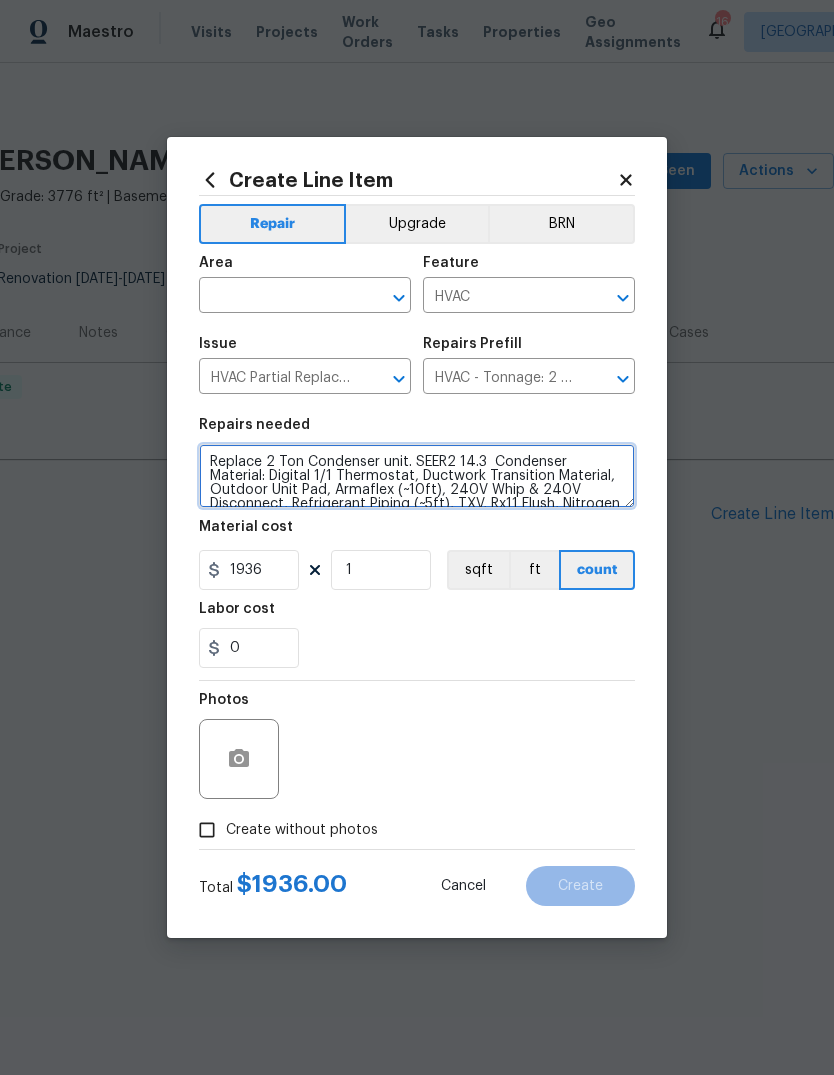 click on "Replace 2 Ton Condenser unit. SEER2 14.3  Condenser Material: Digital 1/1 Thermostat, Ductwork Transition Material, Outdoor Unit Pad, Armaflex (~10ft), 240V Whip & 240V Disconnect, Refrigerant Piping (~5ft), TXV, Rx11 Flush, Nitrogen Gas, Brazing Rods (~2), Freon (Up-to 2lbs), Misc Installation Supplies." at bounding box center (417, 476) 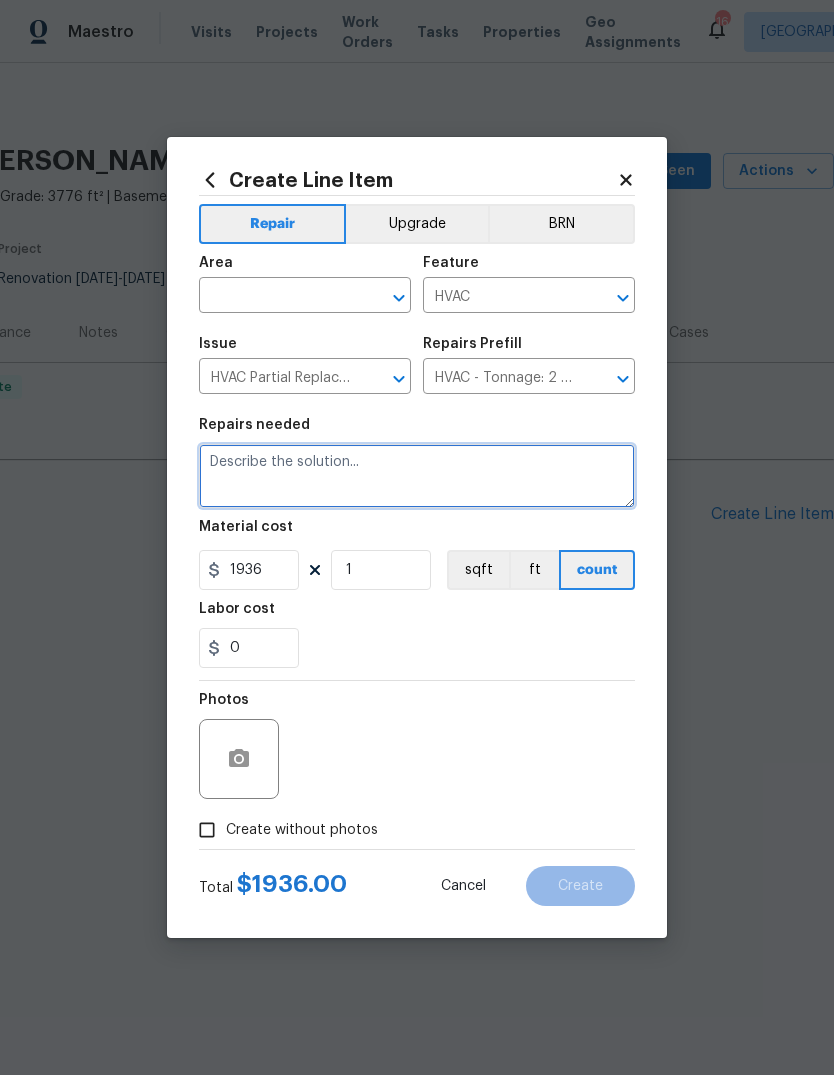 click 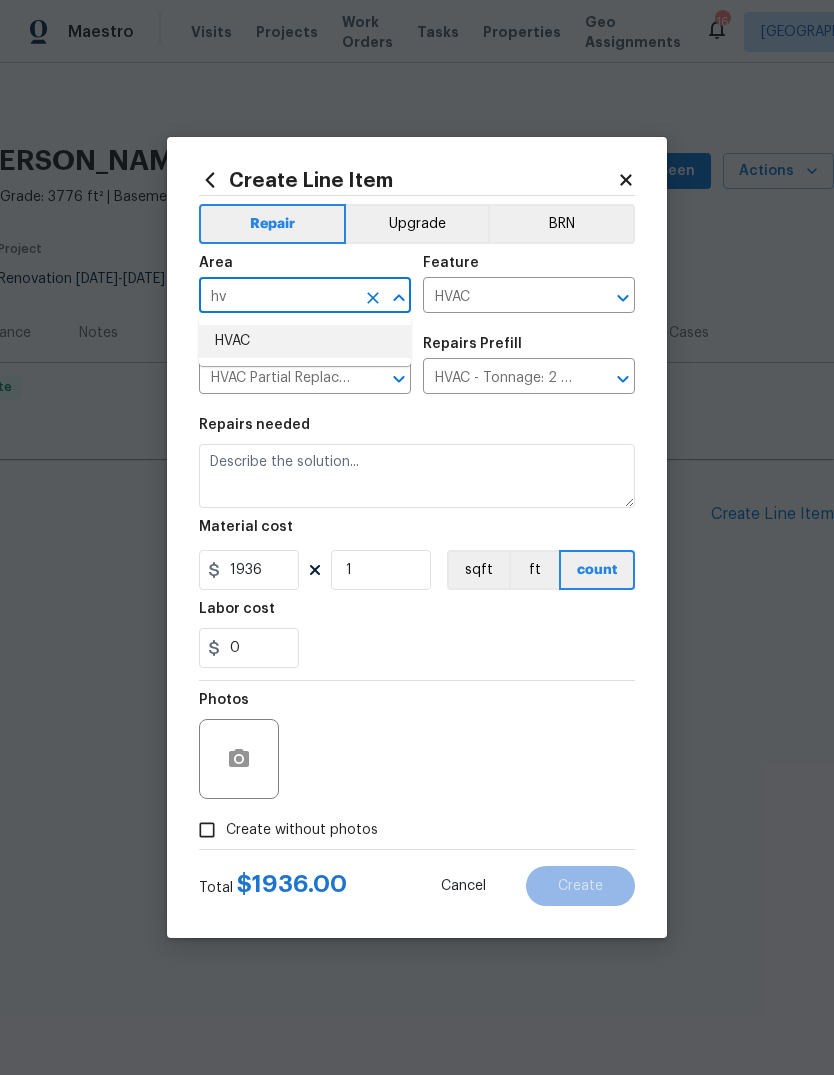 click on "HVAC" at bounding box center [305, 341] 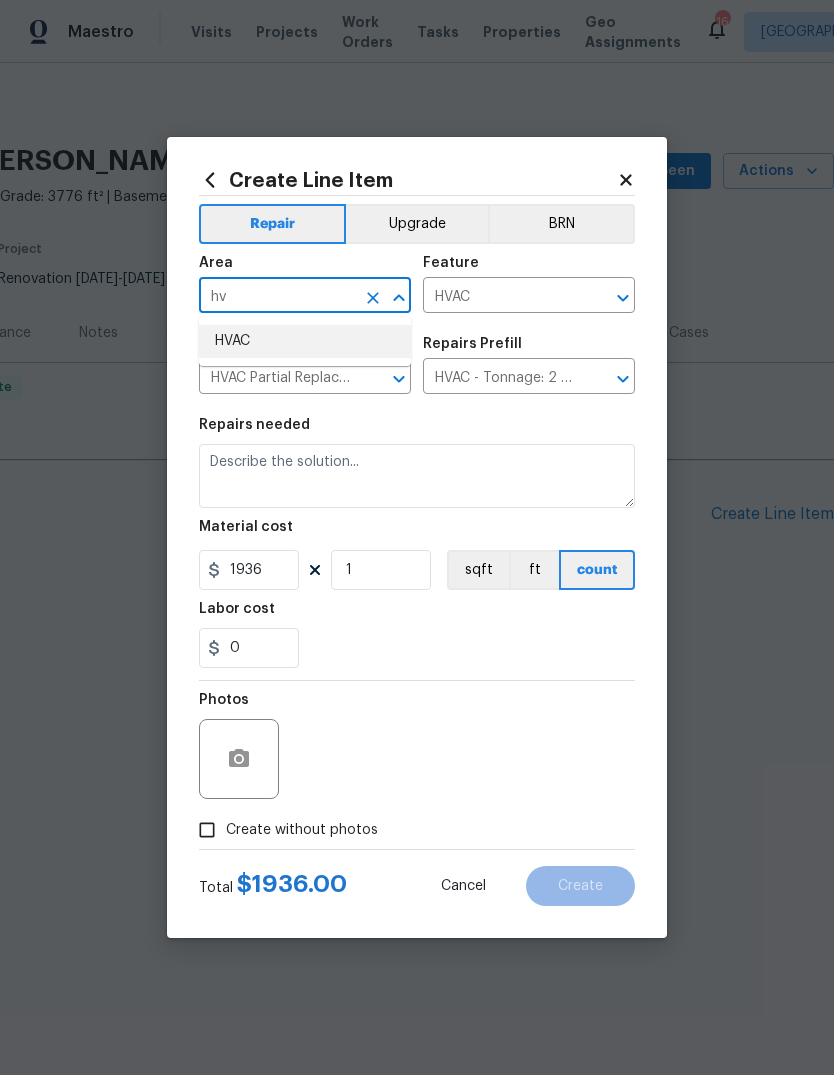 type on "HVAC" 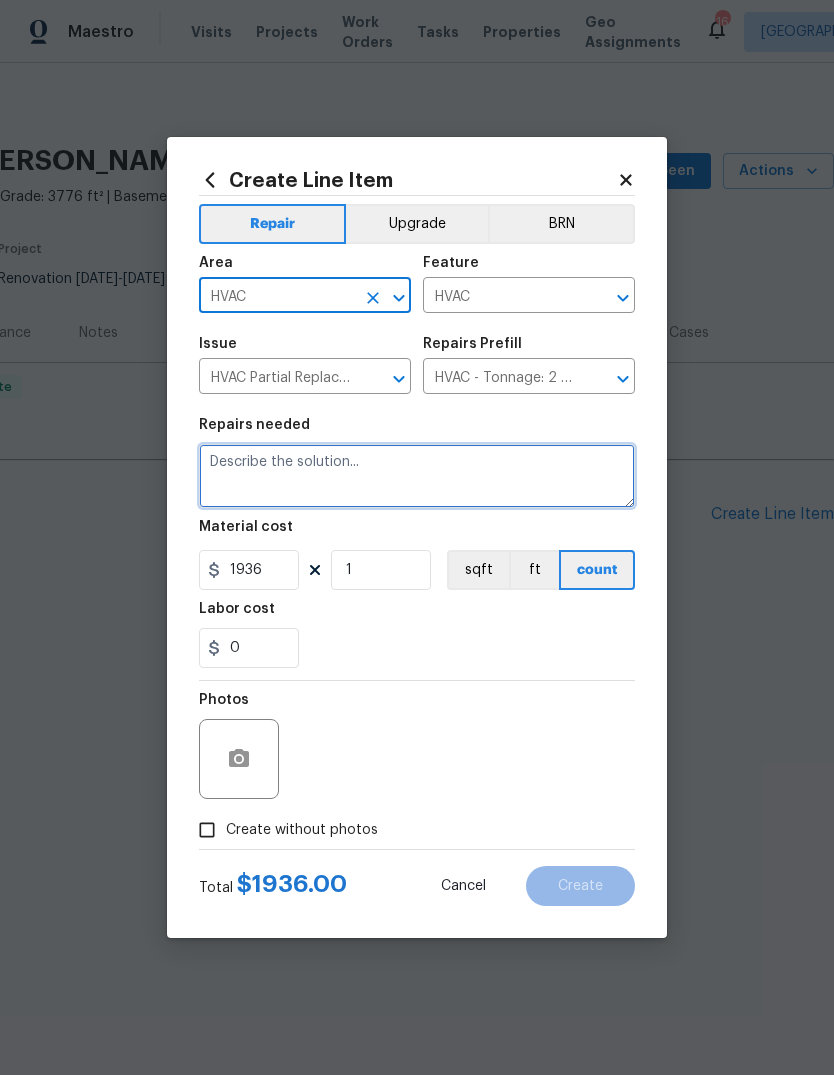 click at bounding box center [417, 476] 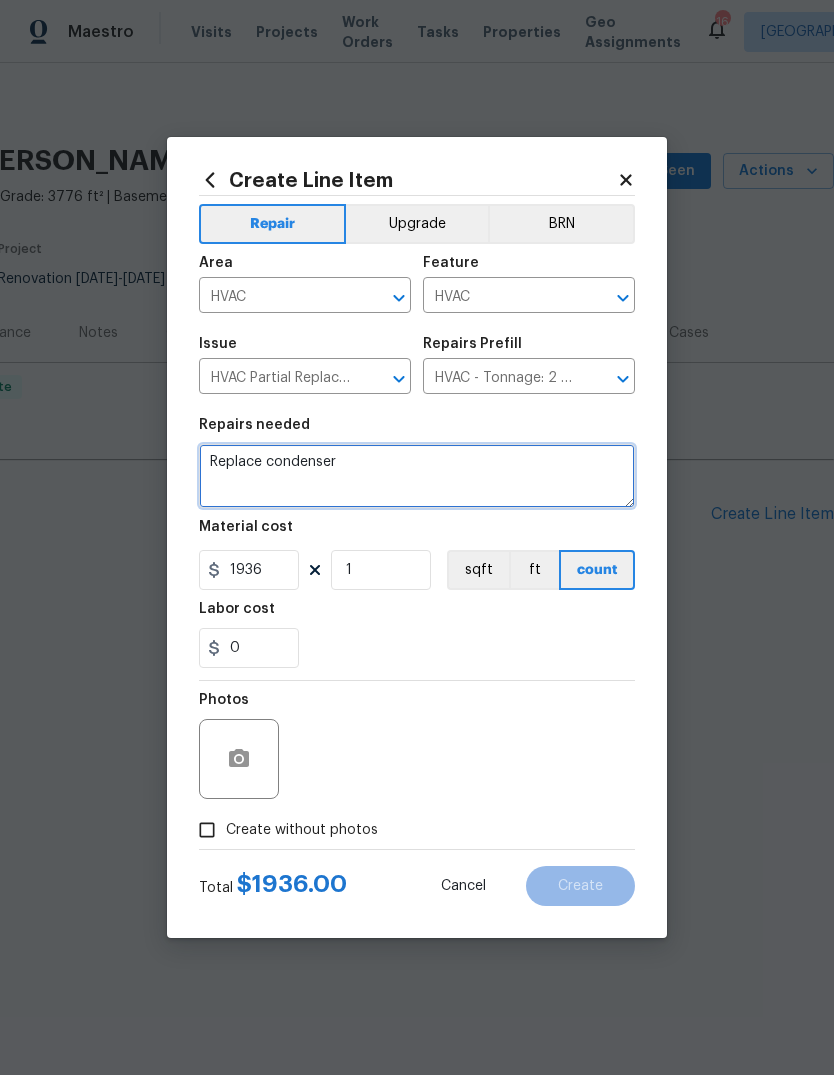 type on "Replace condenser" 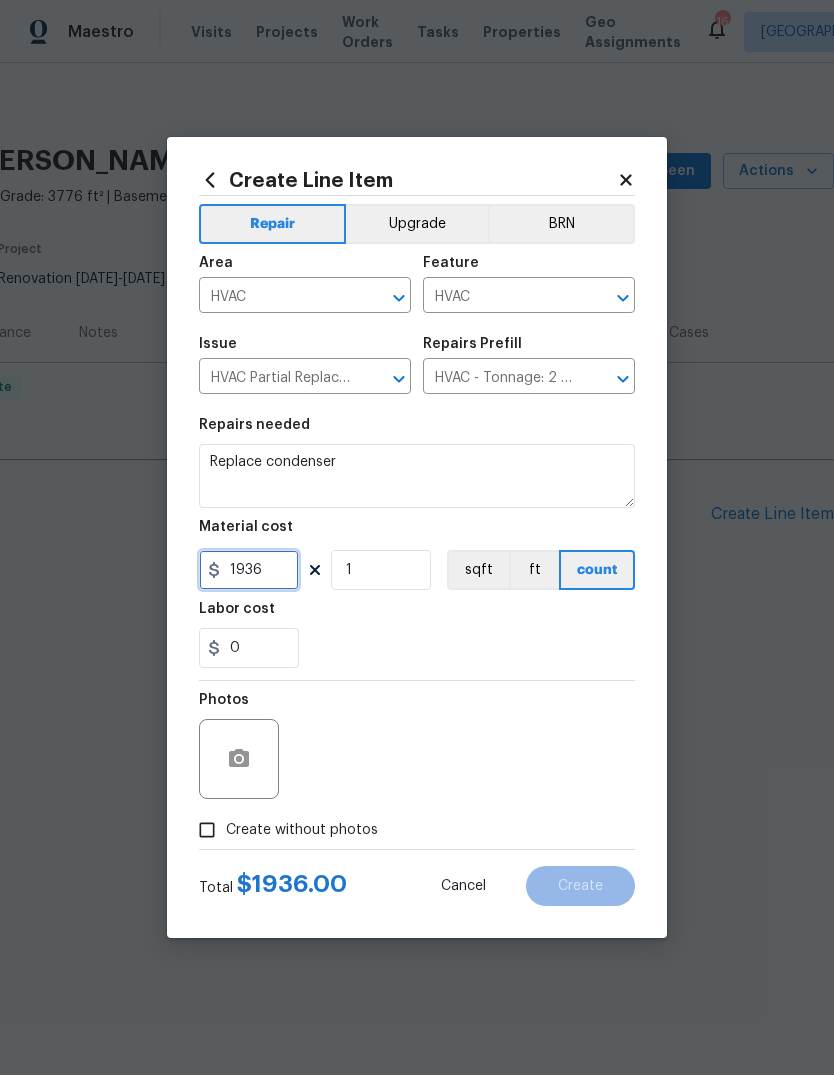 click on "1936" at bounding box center [249, 570] 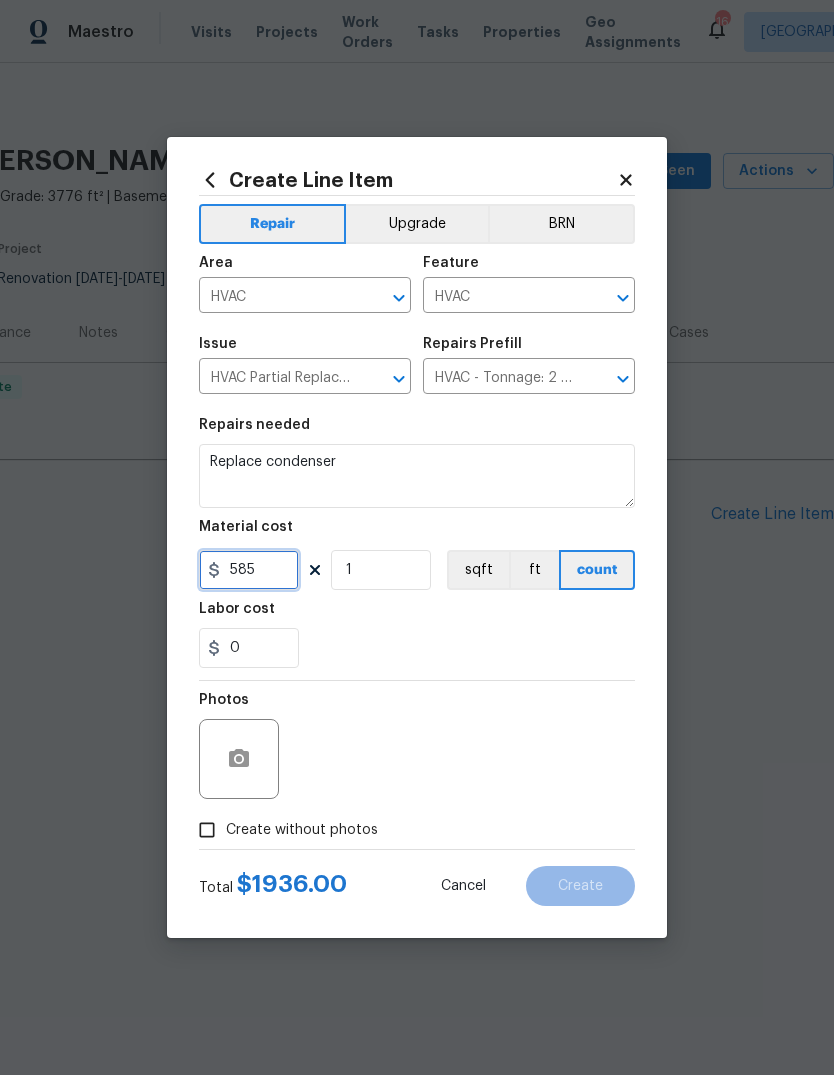 type on "585" 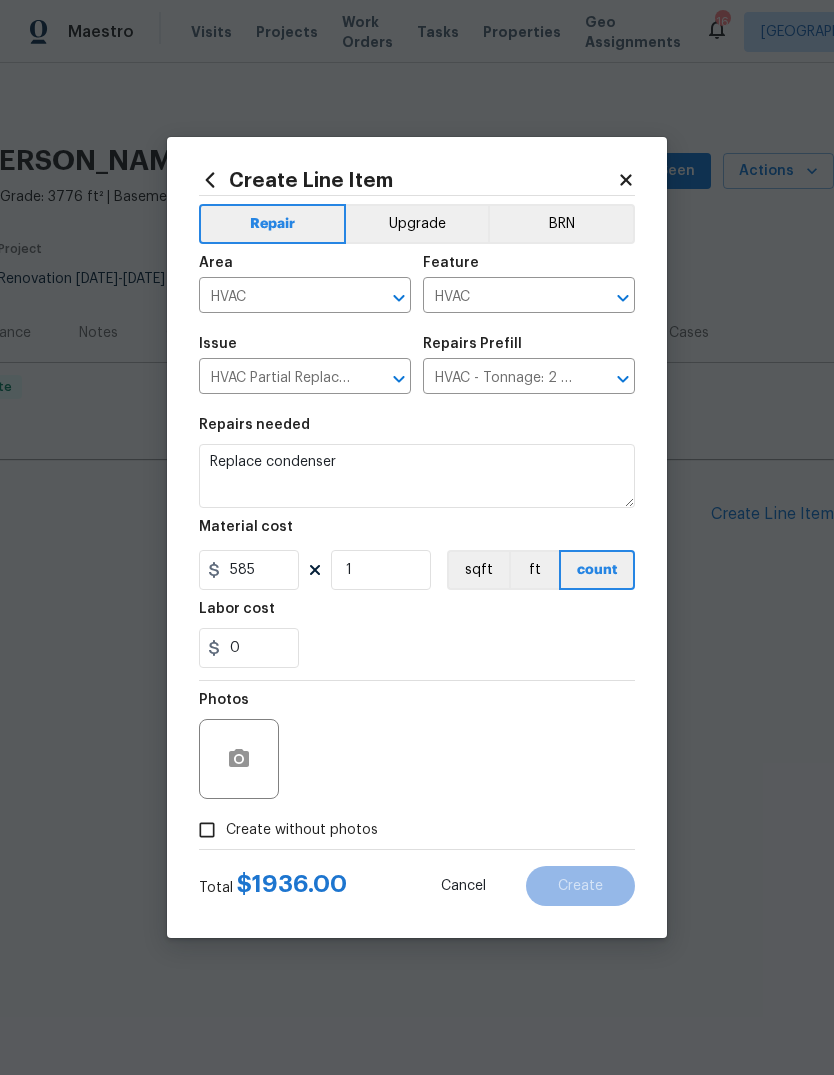 click on "Create without photos" at bounding box center [207, 830] 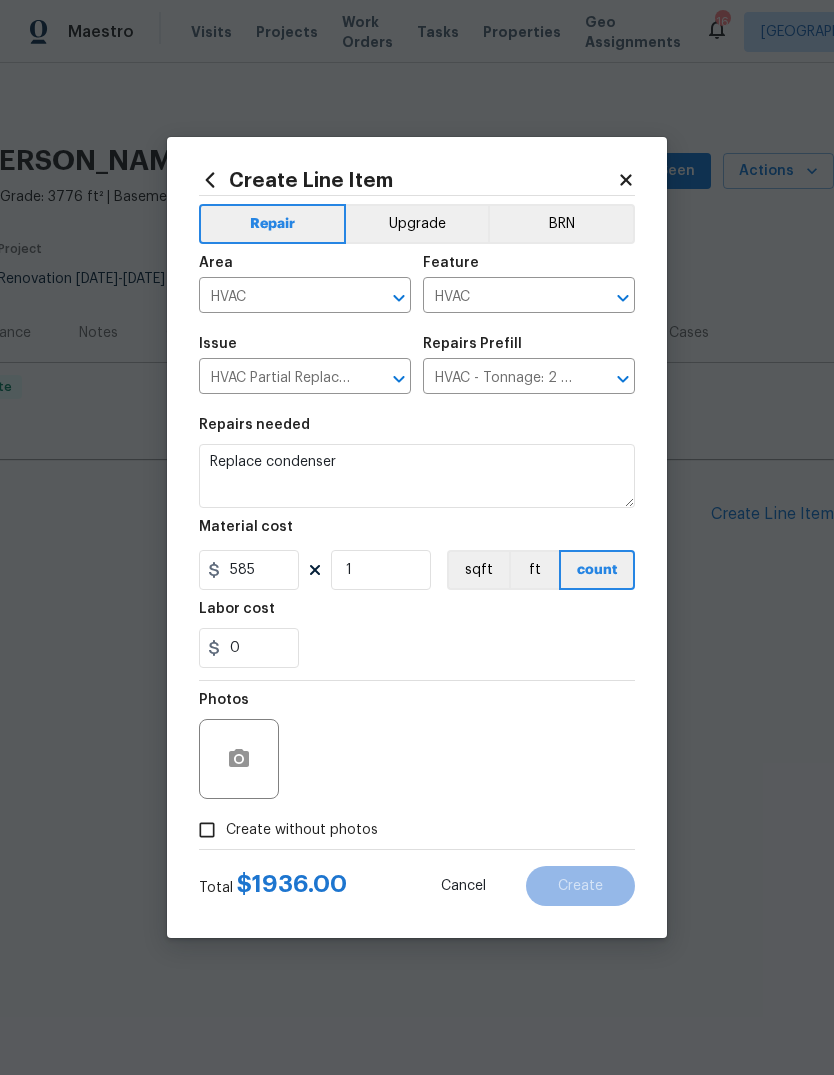 checkbox on "true" 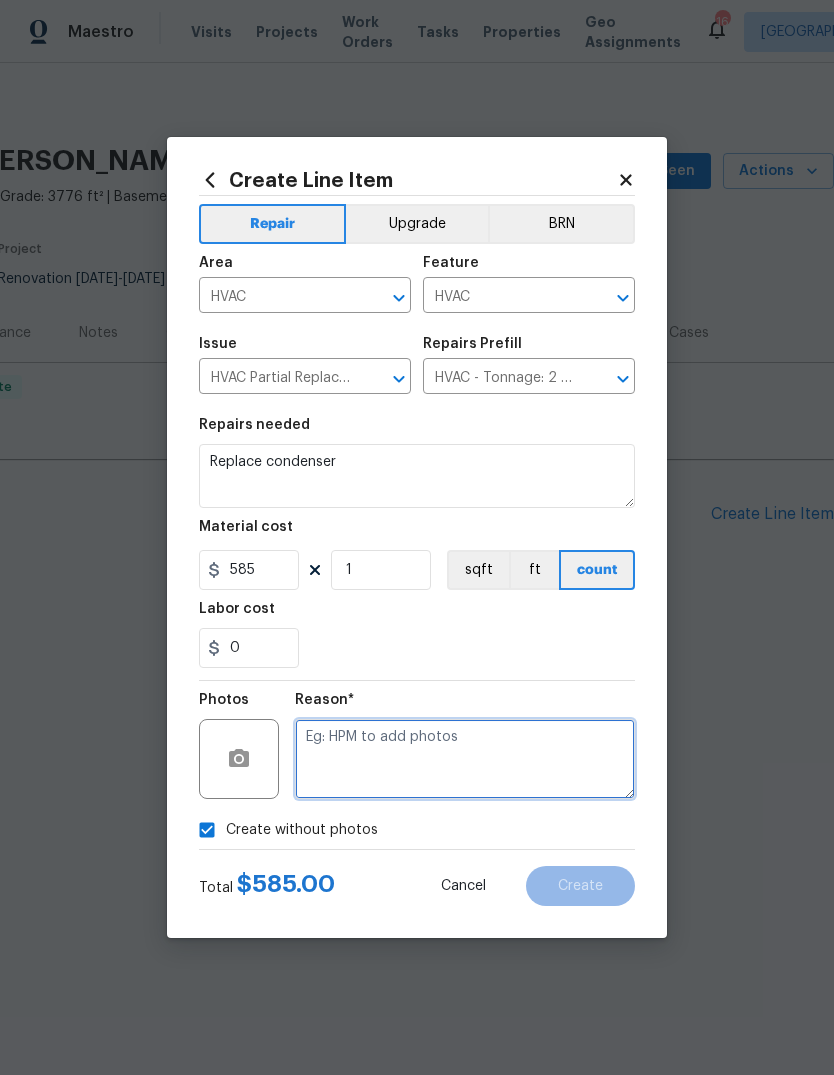 click at bounding box center (465, 759) 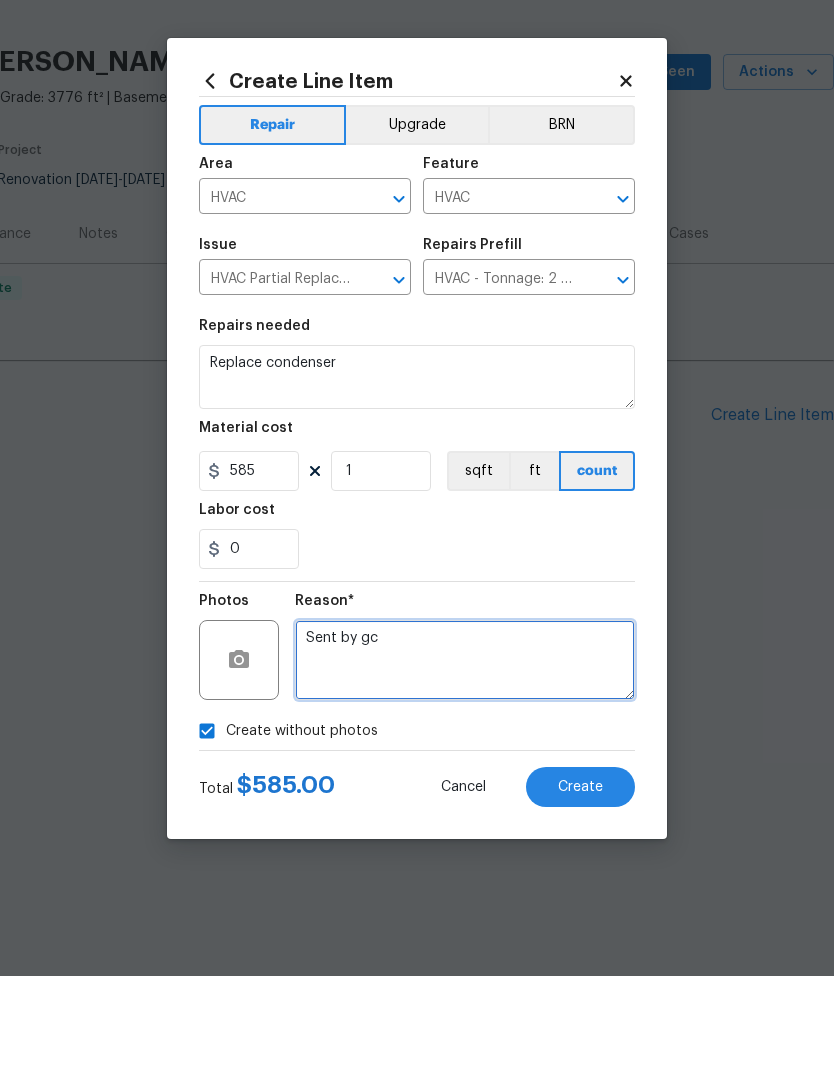 type on "Sent by gc" 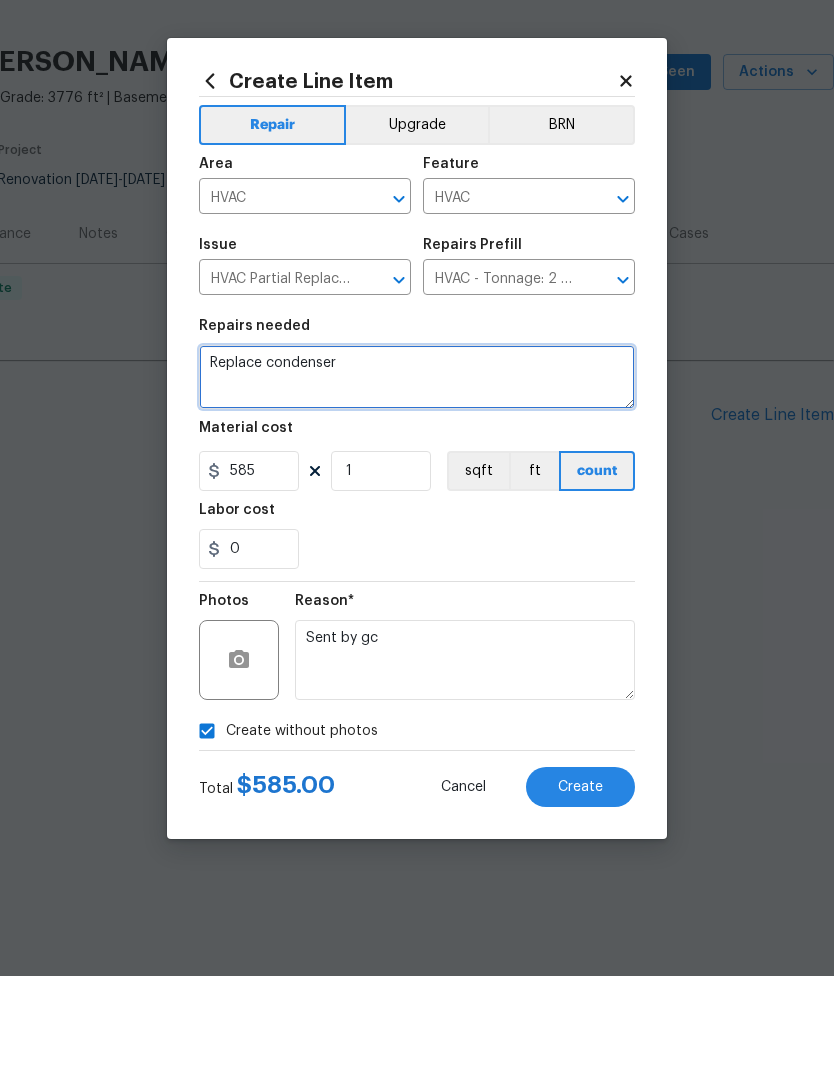 click on "Replace condenser" at bounding box center [417, 476] 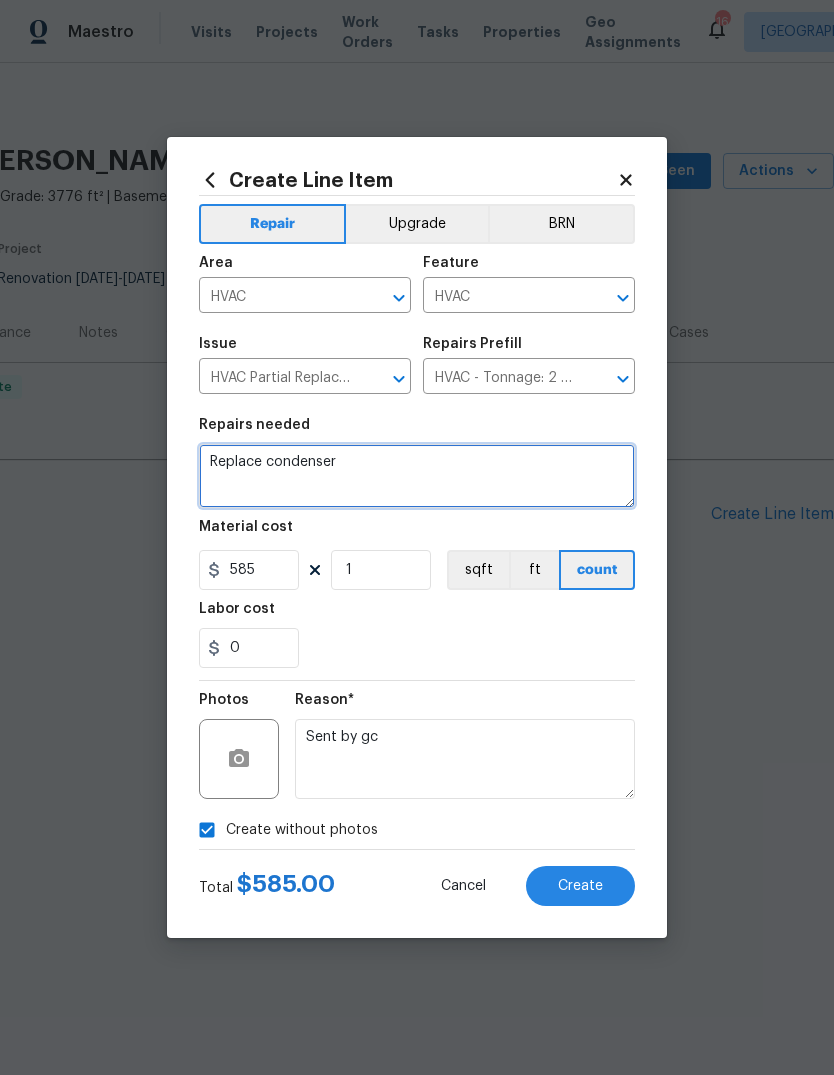 type on "Replace condenser" 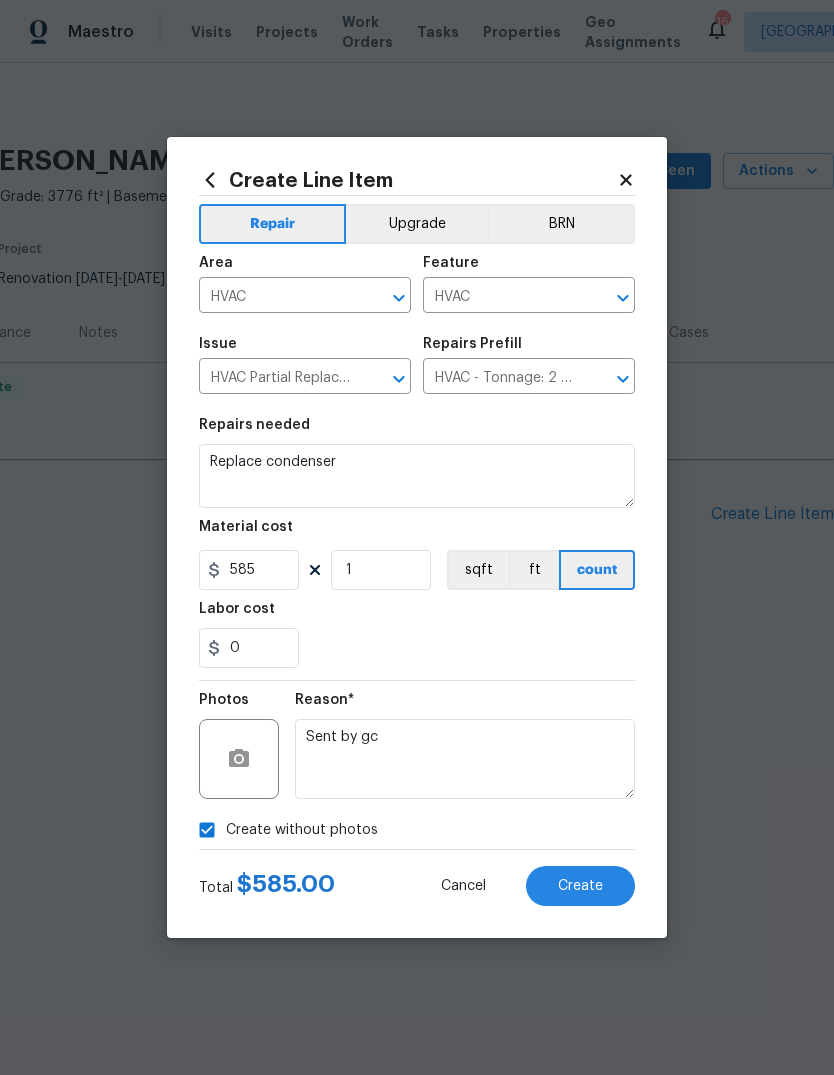 click on "Create" at bounding box center [580, 886] 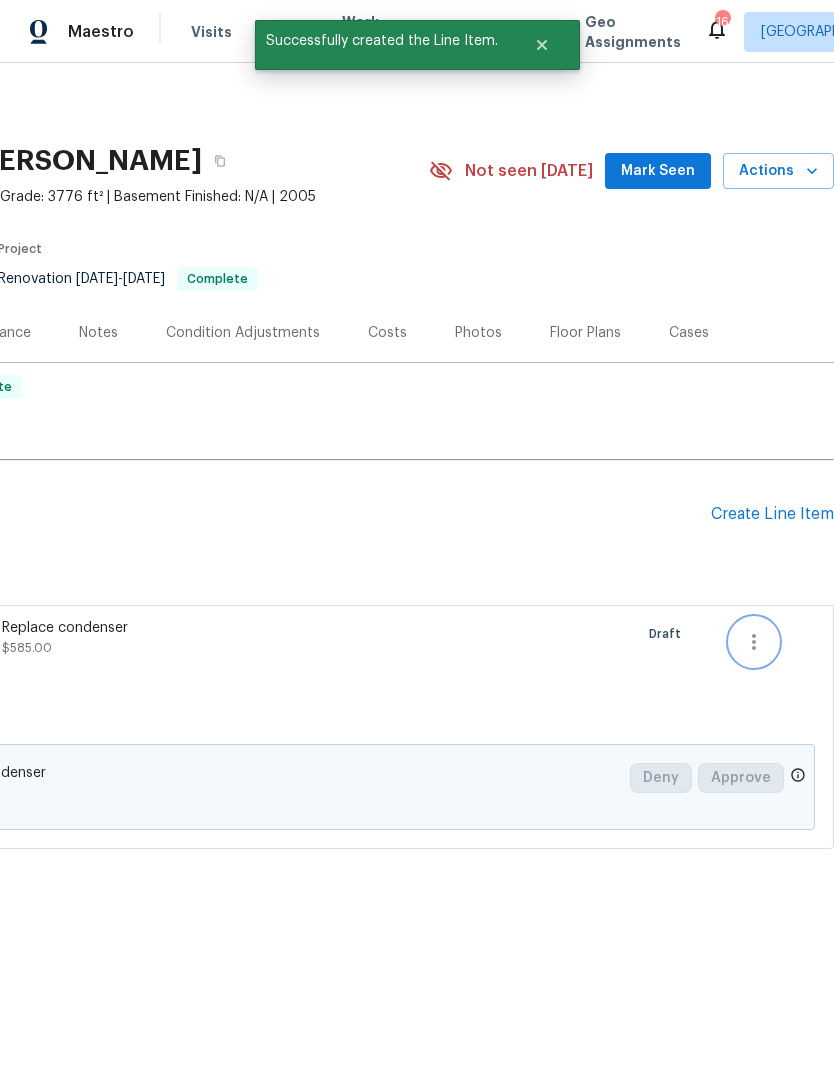 click 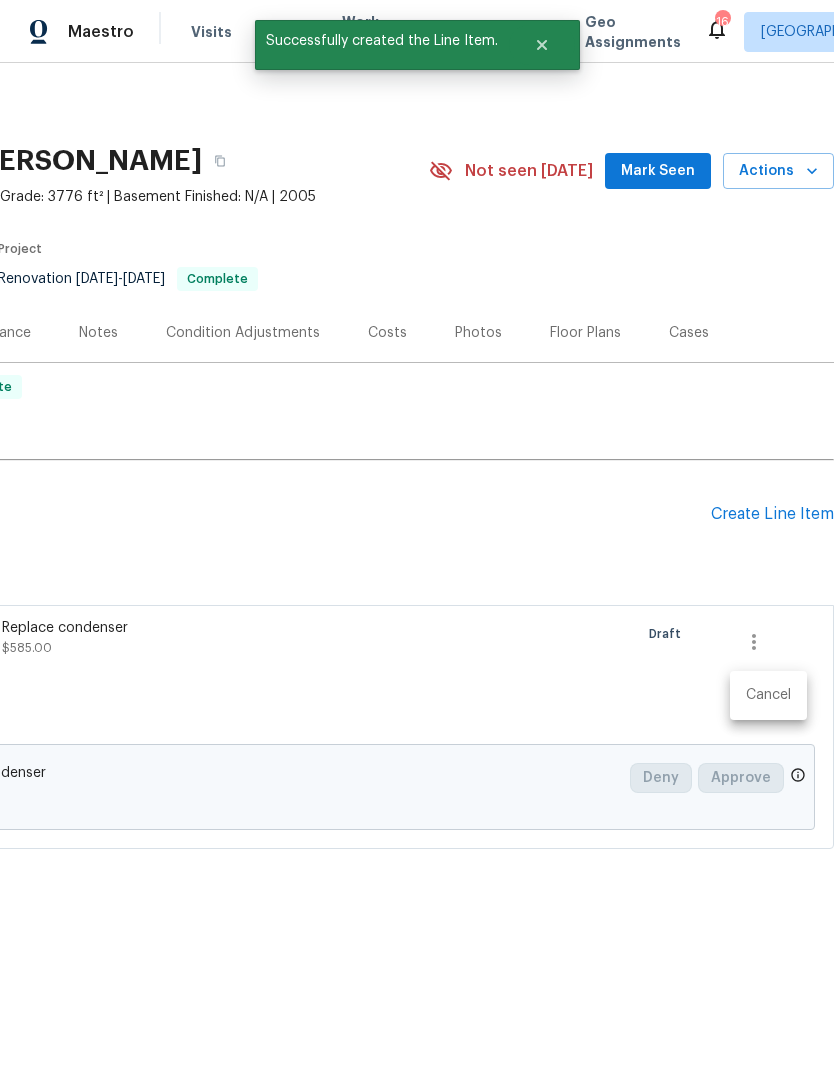 click at bounding box center [417, 537] 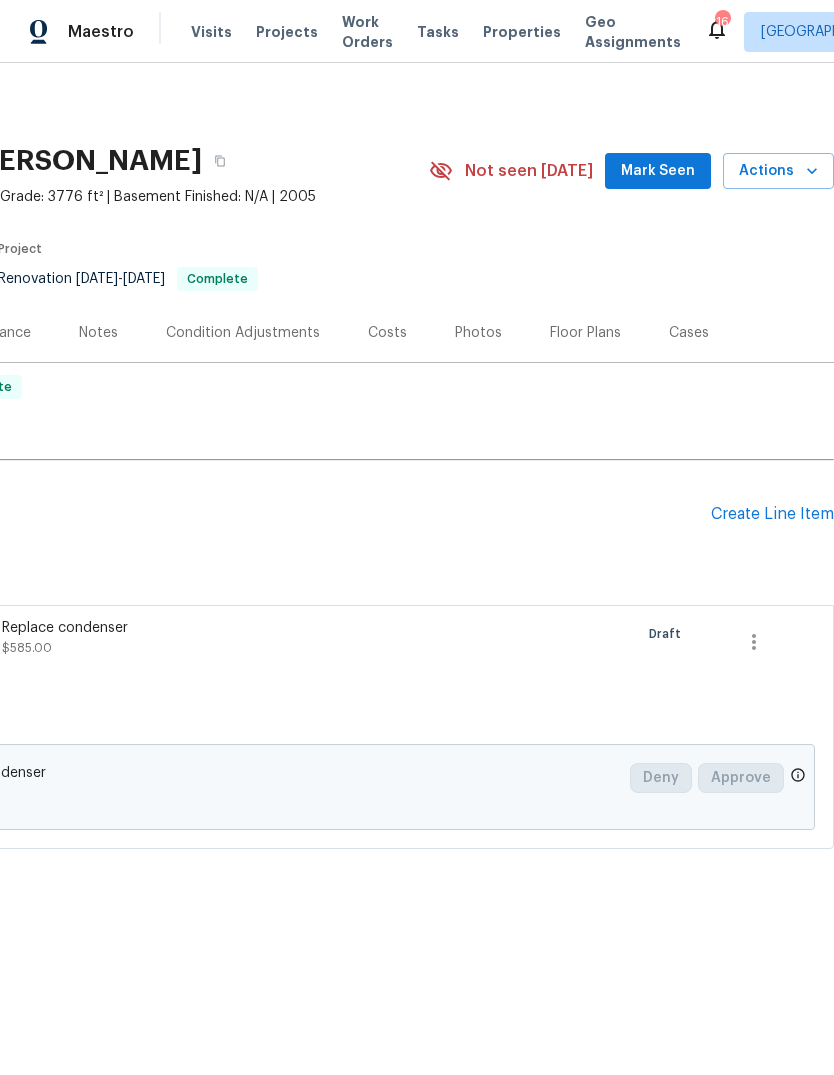 click on "Back to all projects 3238 Ryans Pl, Lancaster, CA 93536 5 Beds | 4 1/2 Baths | Total: 3776 ft² | Above Grade: 3776 ft² | Basement Finished: N/A | 2005 Not seen today Mark Seen Actions Last Visit Date 7/18/2025  by  Luis Pedro Ocampo Alvizuris   Project Renovation   7/1/2025  -  7/25/2025 Complete Visits Work Orders Maintenance Notes Condition Adjustments Costs Photos Floor Plans Cases RENOVATION   7/1/25  -  7/25/25 Complete Quality General Service LANDSCAPING_MAINTENANCE $2,745.00 1 Repair 7/1/2025  -  7/25/2025 Complete ADOC Building Corporation GENERAL_CONTRACTOR $24,244.67 19 Repairs 7/1/2025  -  7/24/2025 Complete EJ Exteriors ROOF, BRN_AND_LRR $500.00 1 Repair 7/1/2025  -  7/12/2025 Complete Centralized Purchasing PAINTING, APPLIANCE, CABINETS, OD_SELECT $2,917.21 3 Repairs 7/1/2025  -  7/1/2025 Complete Centralized Purchasing PAINTING, APPLIANCE, CABINETS, OD_SELECT $105.82 1 Repair 7/9/2025  -  7/9/2025 Complete Redi Carpet Inc FLOORING $5,420.88 4 Repairs 7/1/2025  -  7/19/2025 Complete $1,100.00 (" at bounding box center [417, 524] 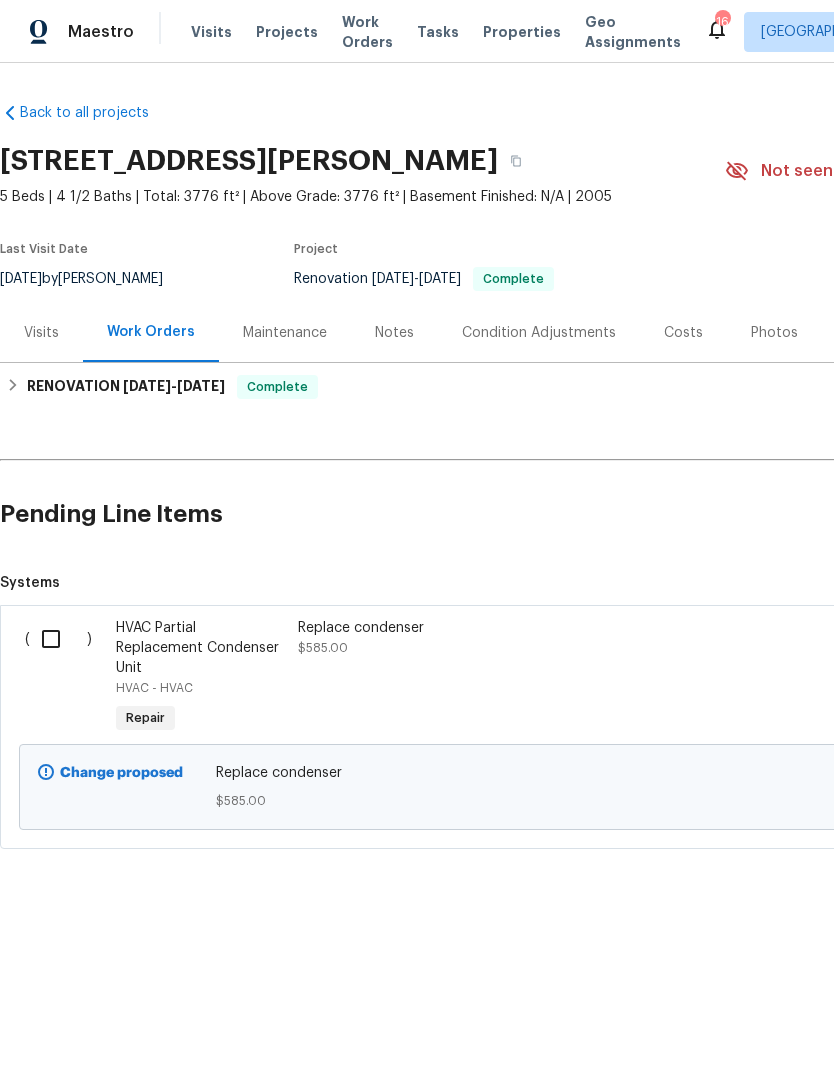 scroll, scrollTop: 0, scrollLeft: 0, axis: both 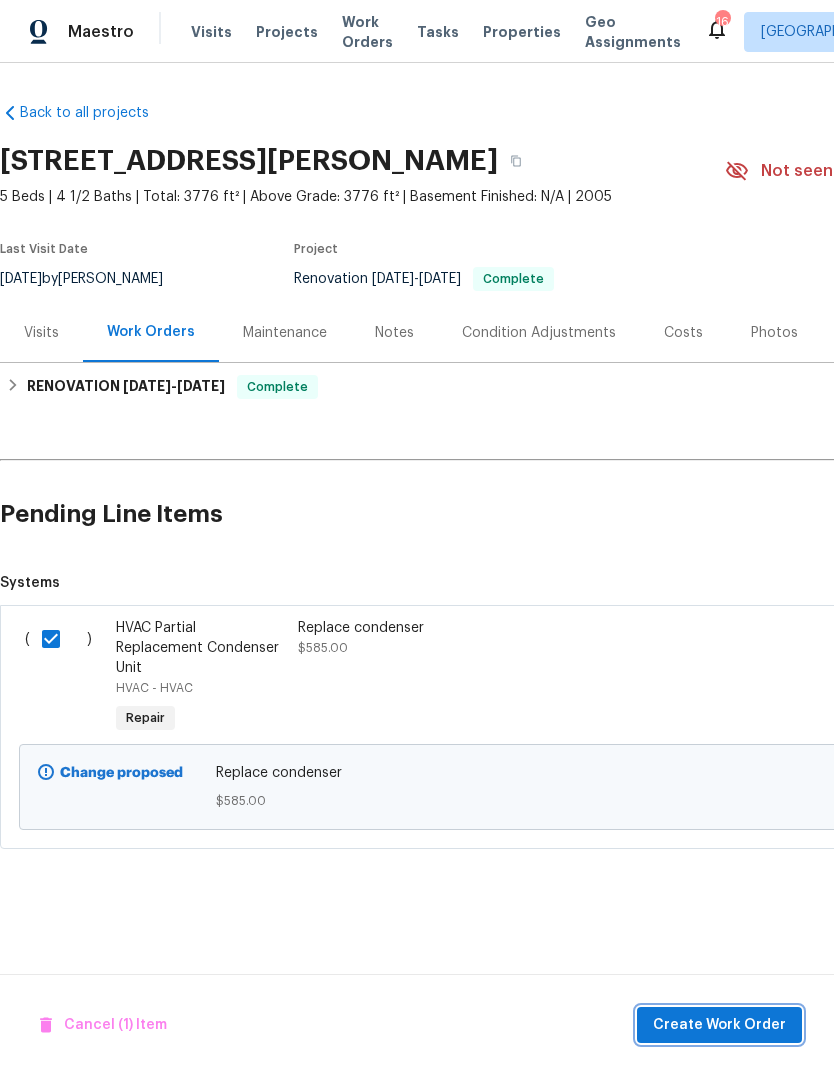 click on "Create Work Order" at bounding box center (719, 1025) 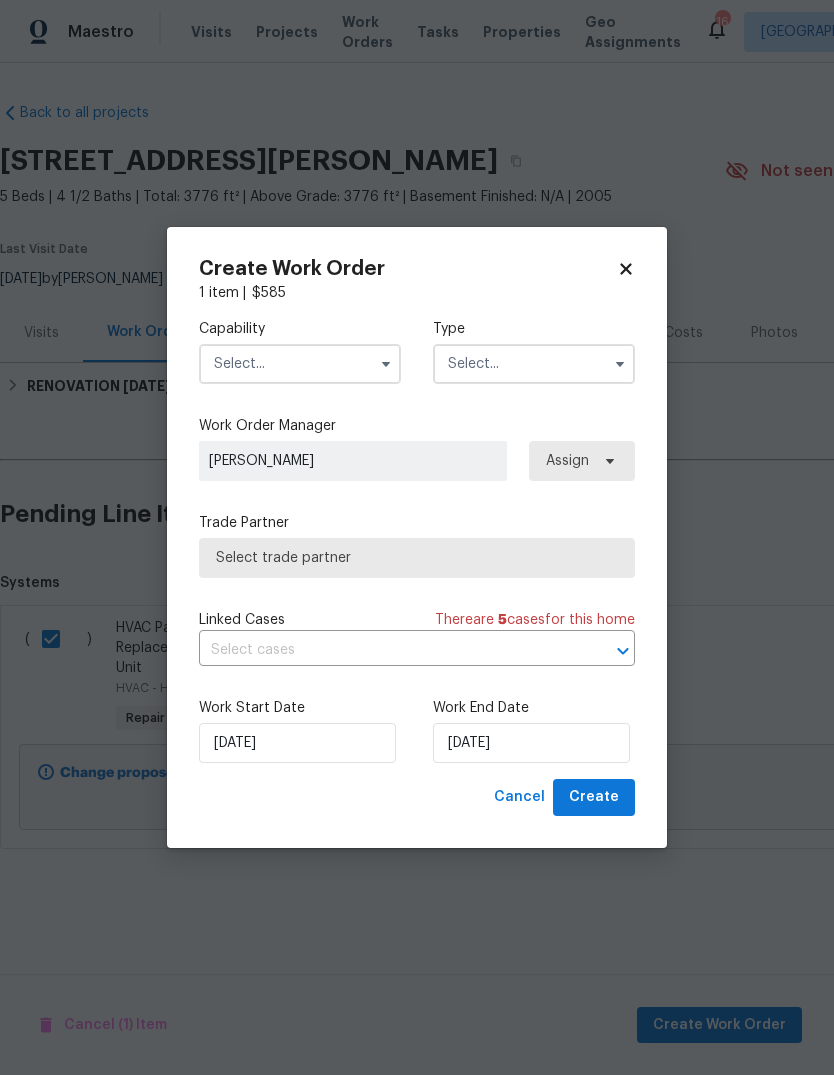click at bounding box center [300, 364] 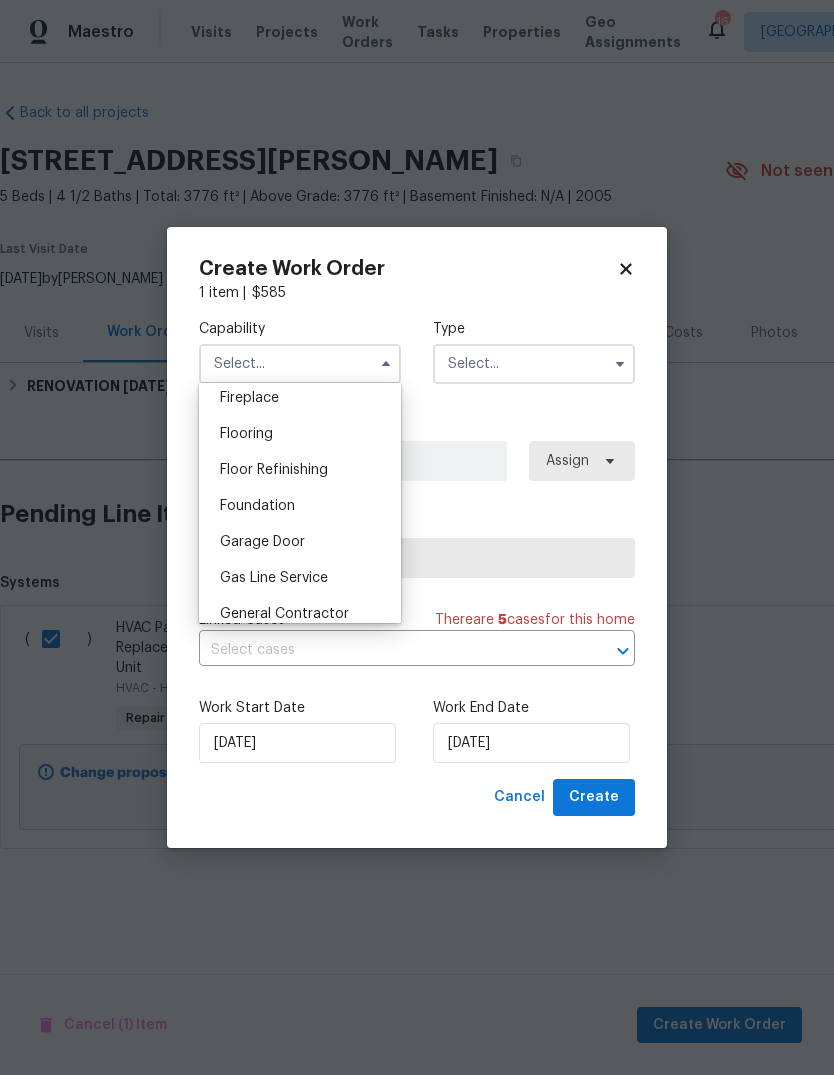 scroll, scrollTop: 781, scrollLeft: 0, axis: vertical 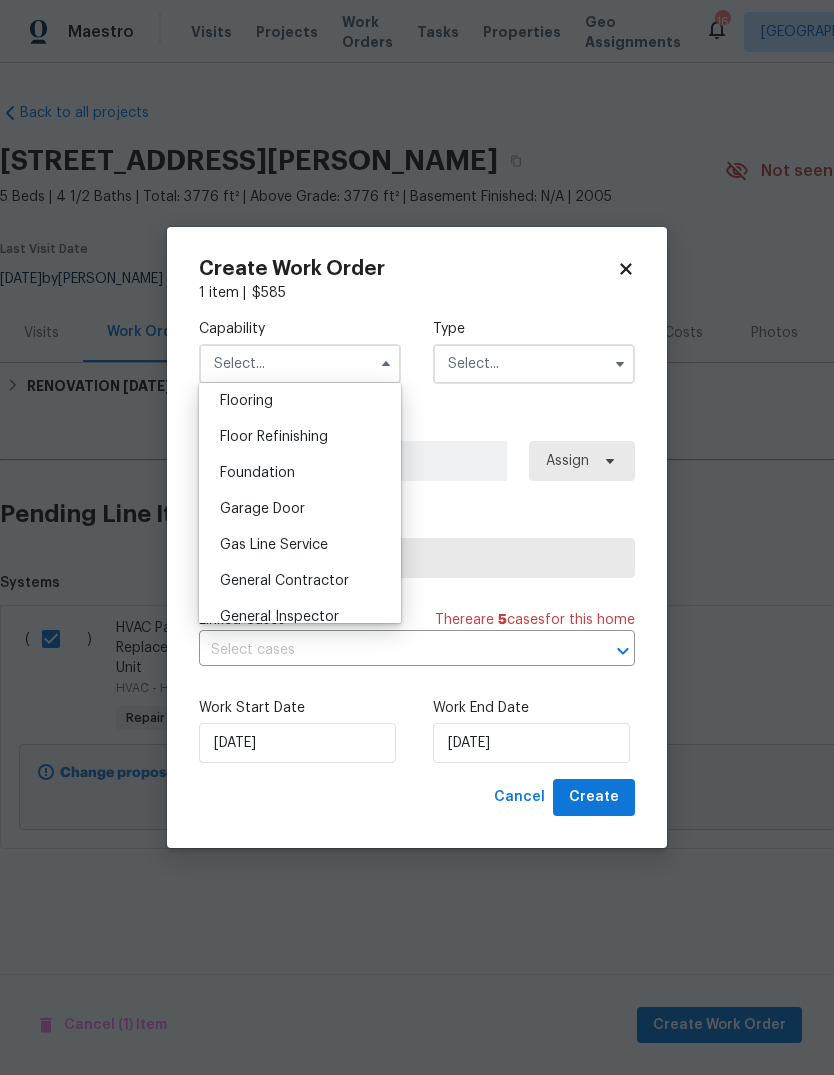 click on "General Contractor" at bounding box center [284, 581] 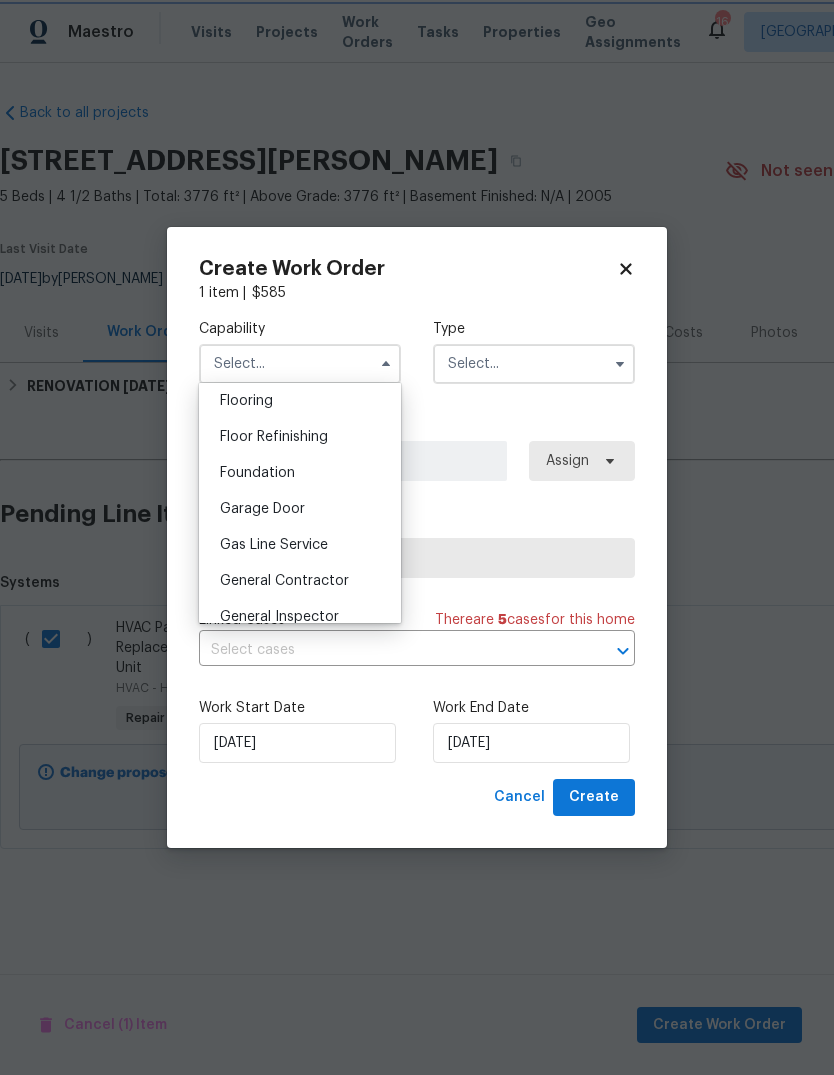 type on "General Contractor" 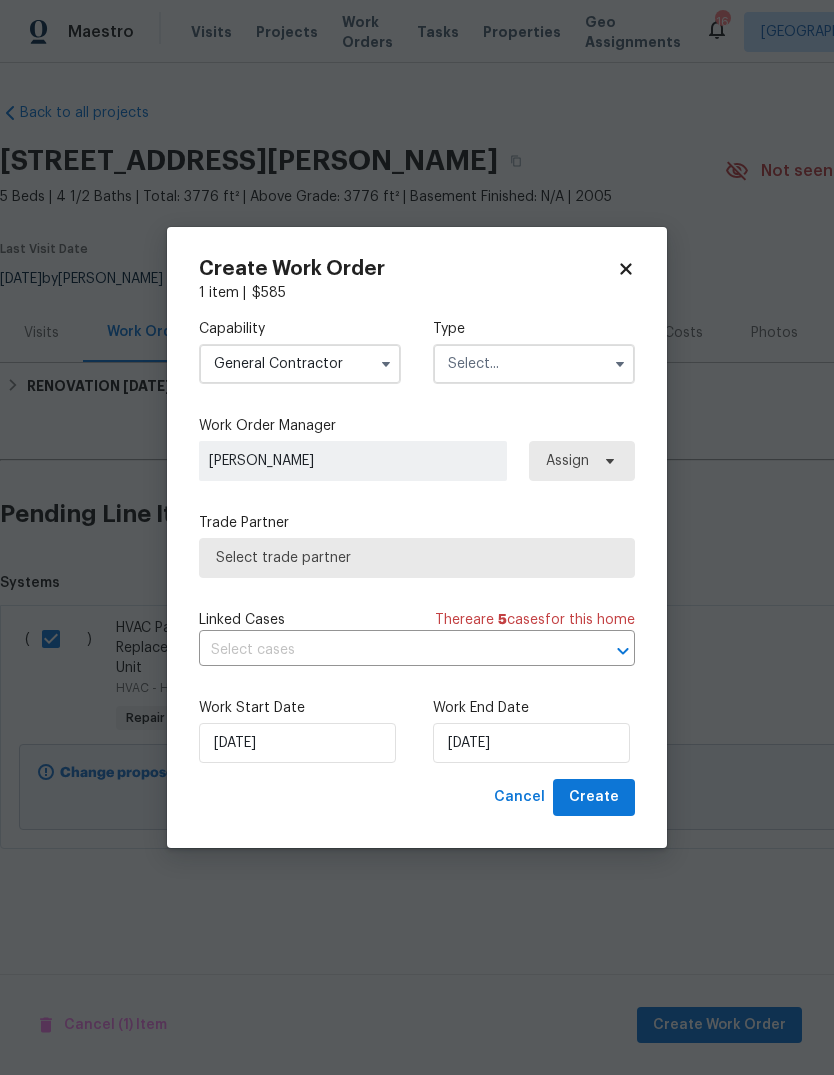 click at bounding box center (534, 364) 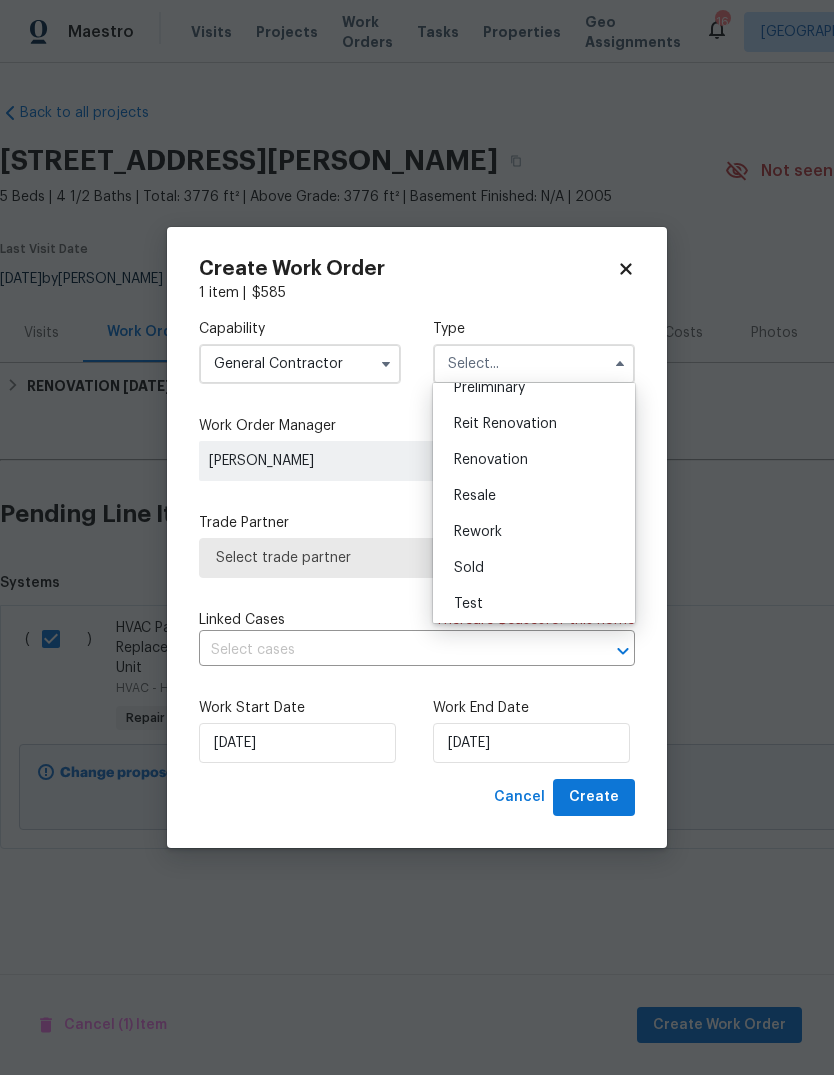 scroll, scrollTop: 446, scrollLeft: 0, axis: vertical 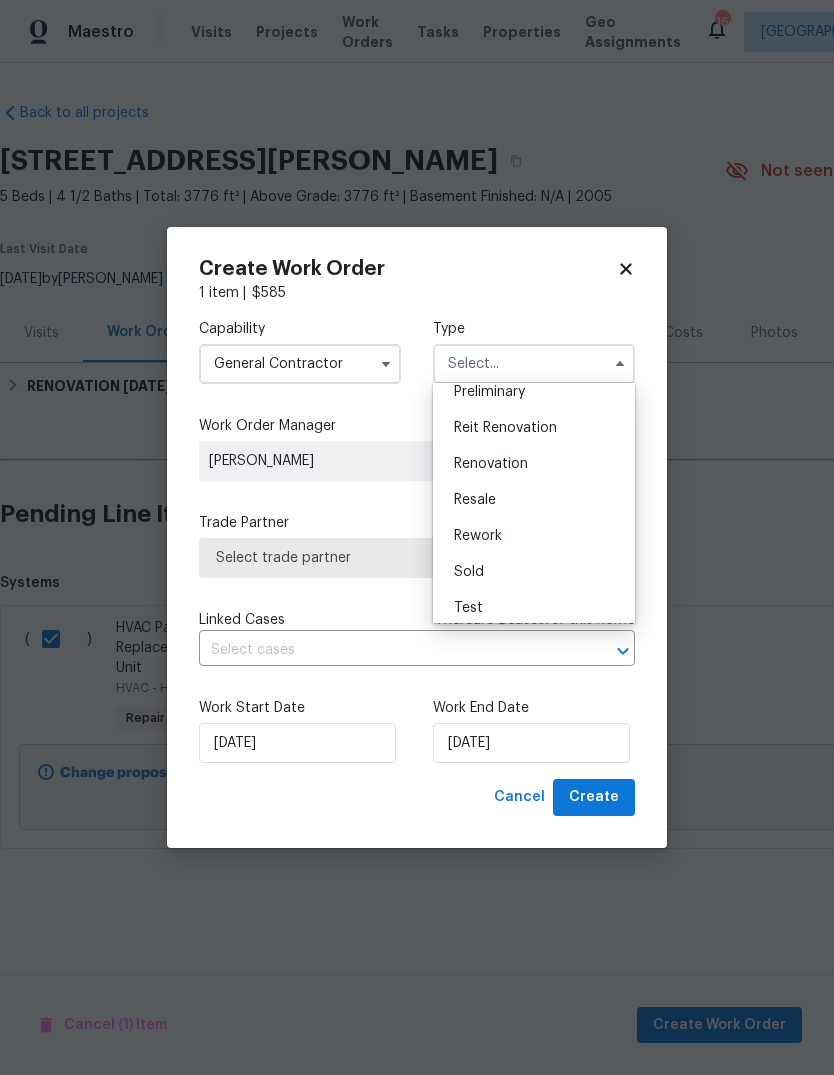 click on "Renovation" at bounding box center (491, 464) 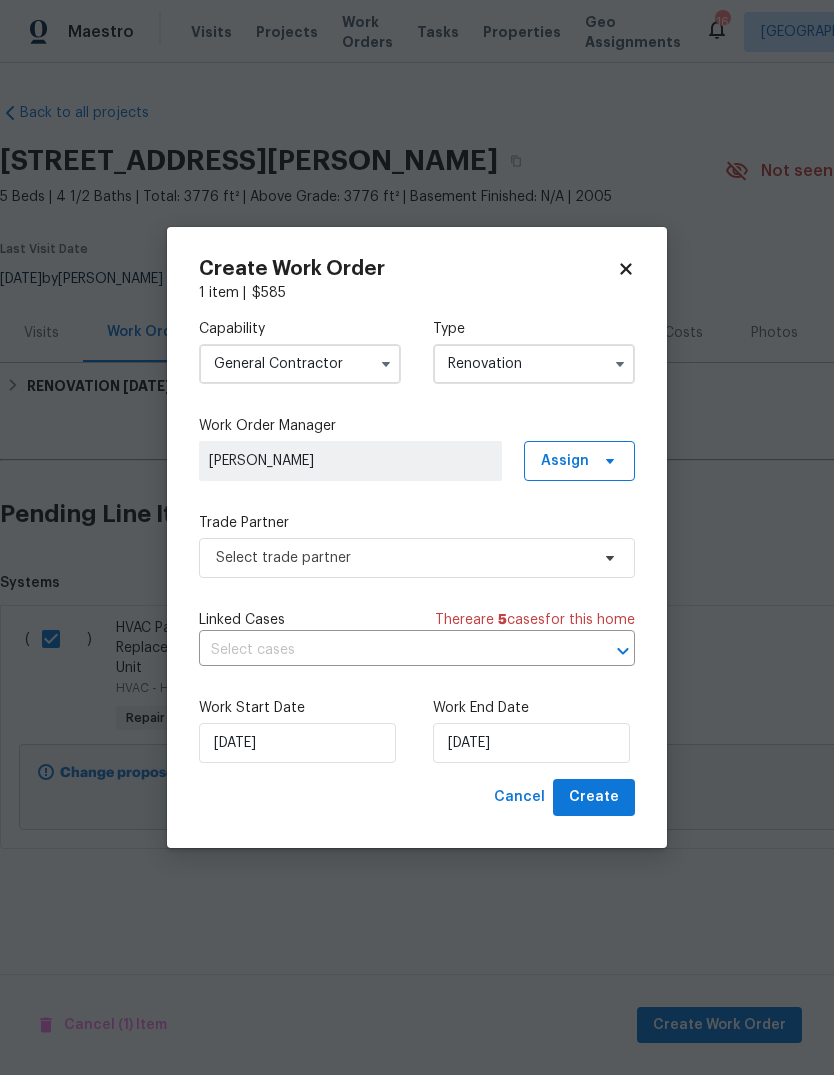 type on "Renovation" 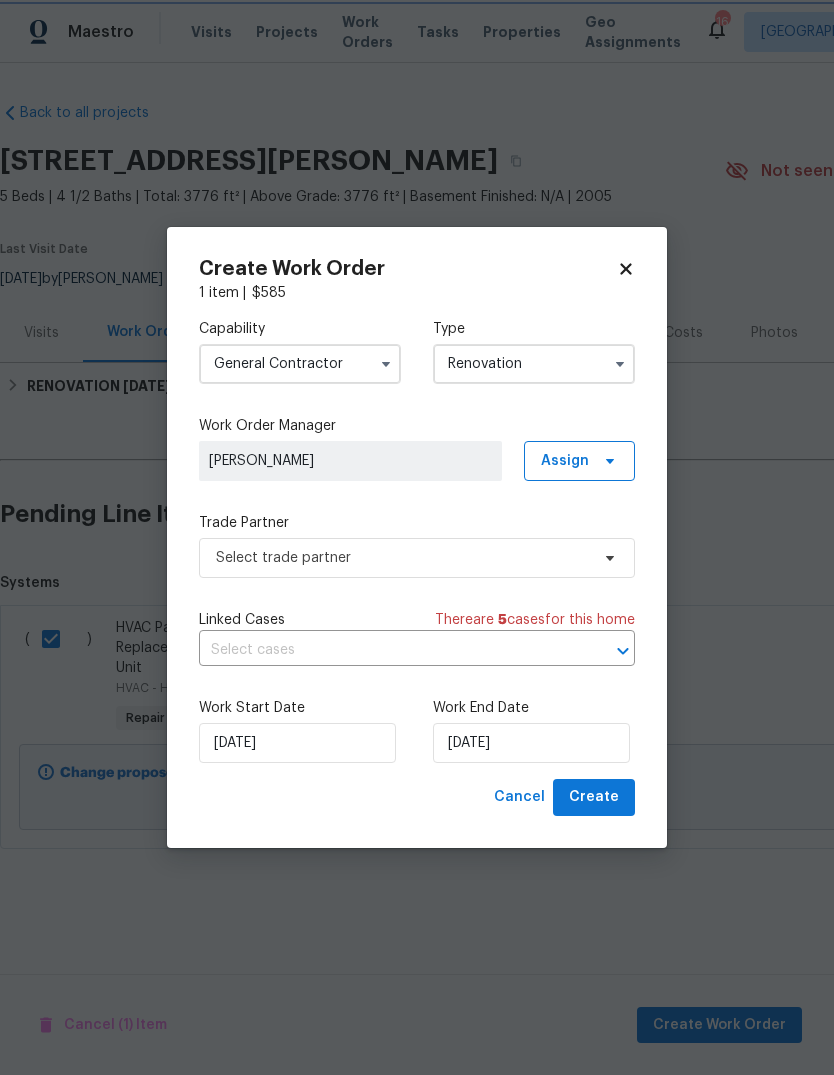 scroll, scrollTop: 0, scrollLeft: 0, axis: both 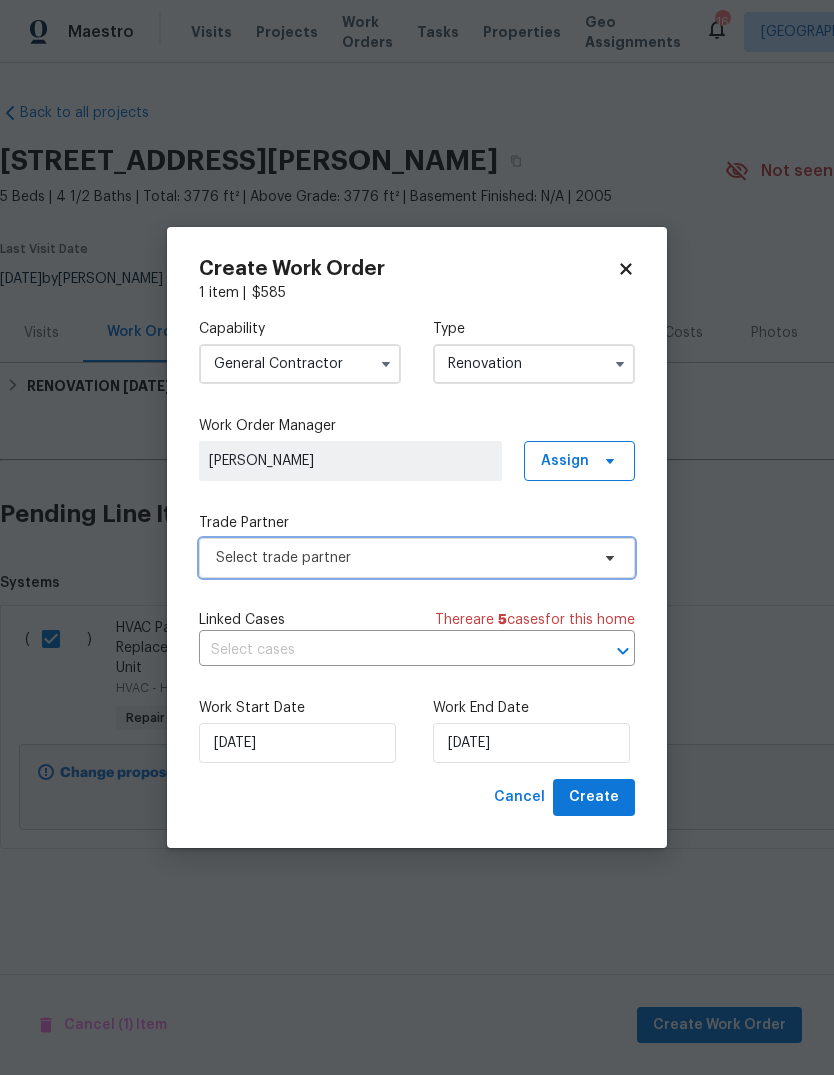 click on "Select trade partner" at bounding box center (402, 558) 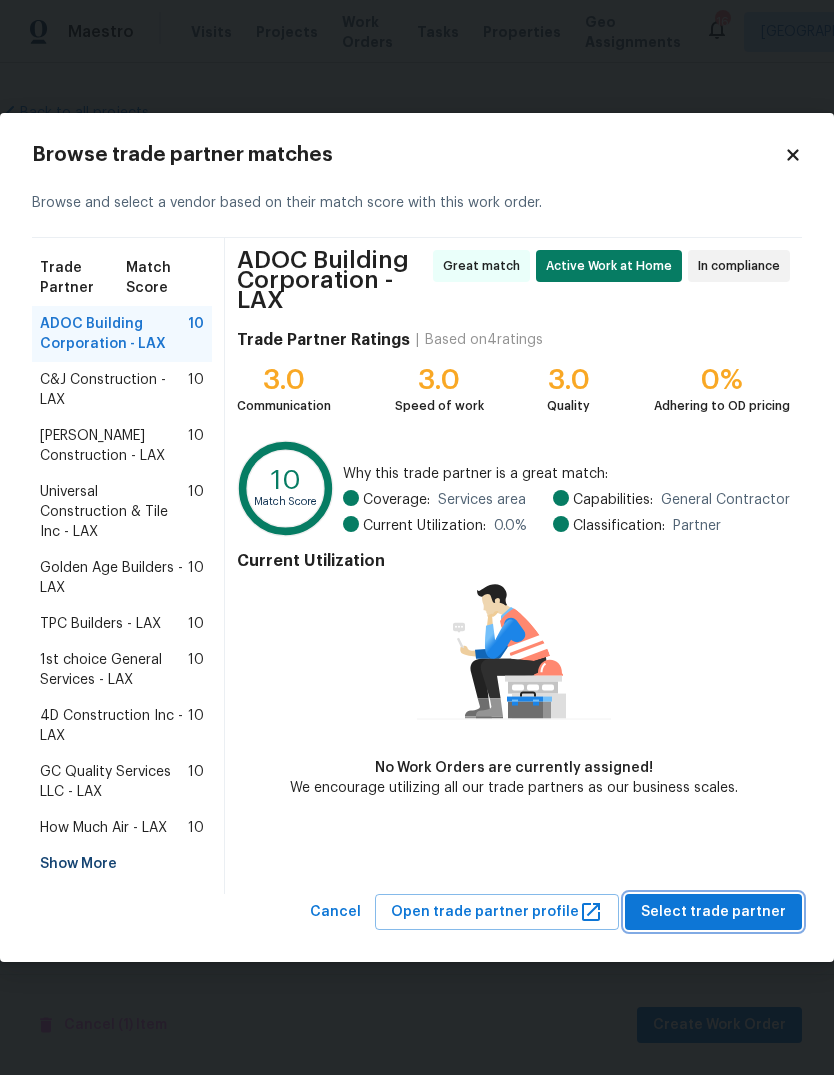 click on "Select trade partner" at bounding box center (713, 912) 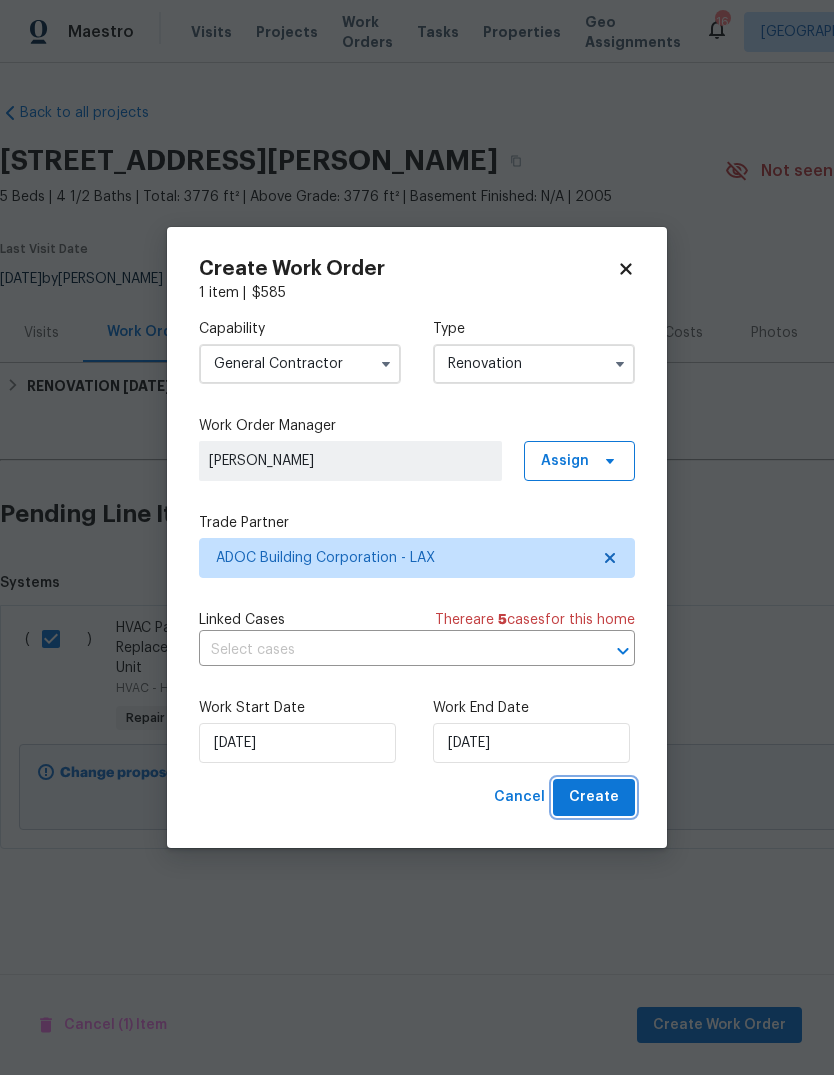 click on "Create" at bounding box center (594, 797) 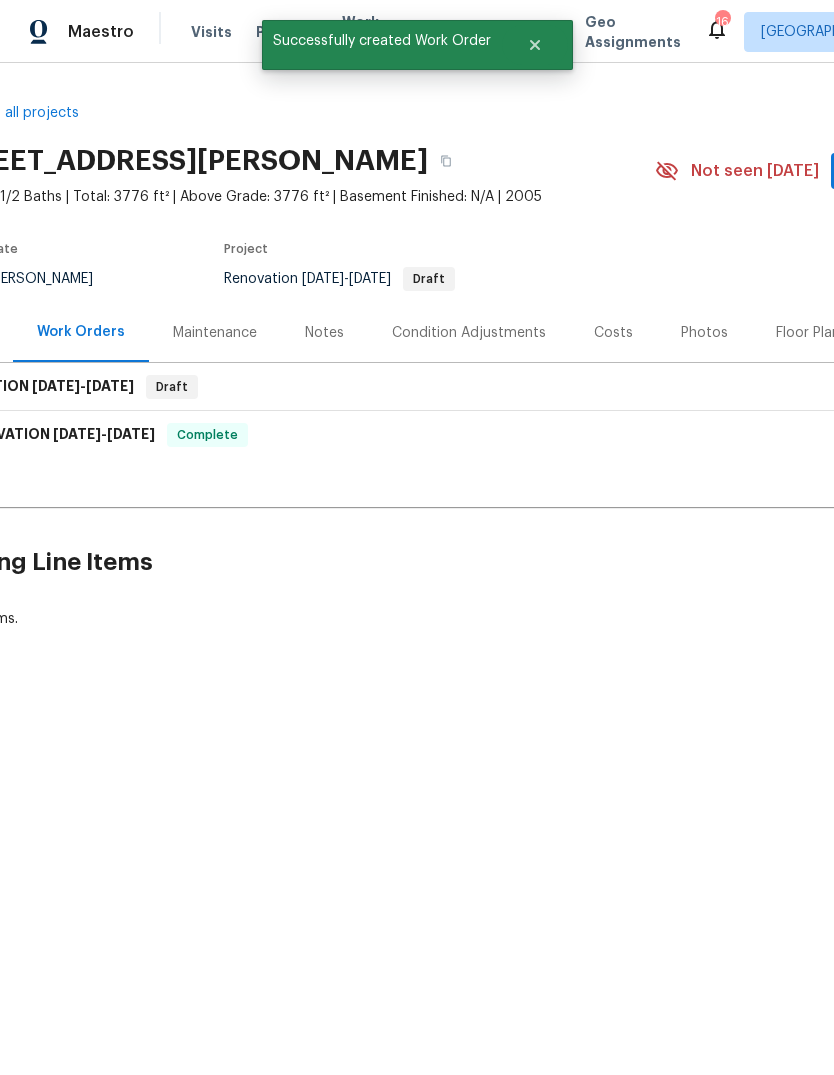 scroll, scrollTop: 0, scrollLeft: 78, axis: horizontal 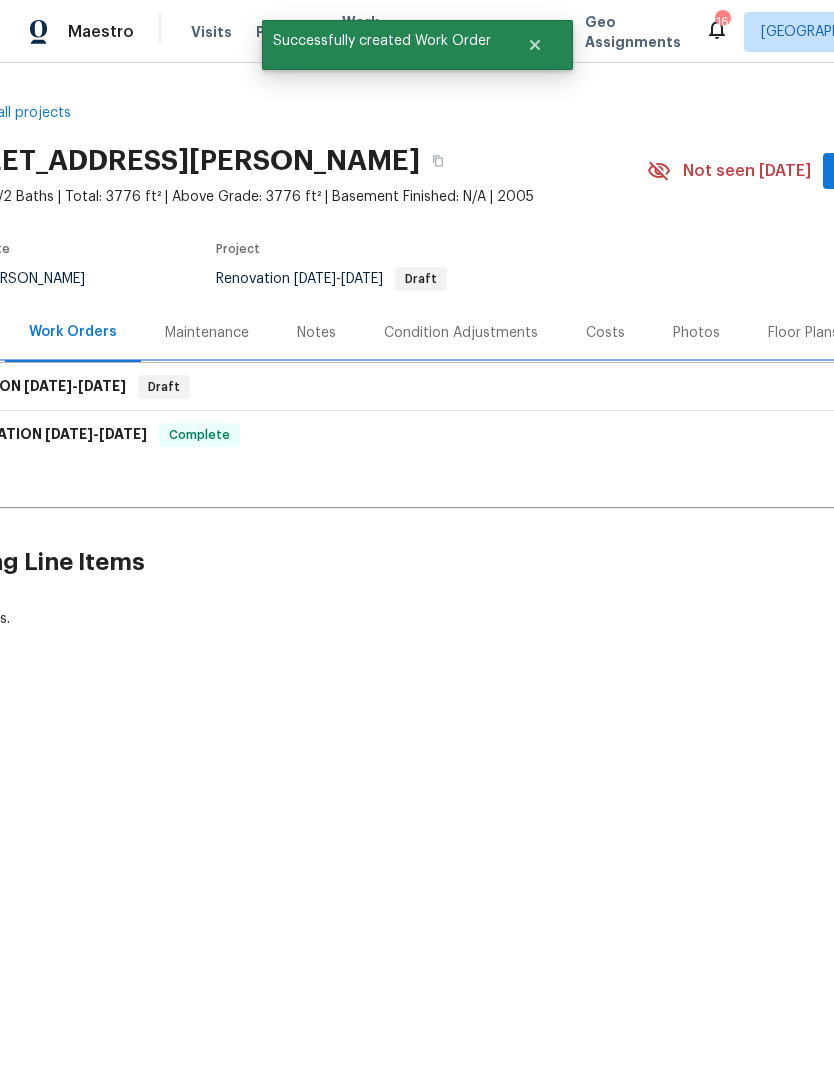 click on "RENOVATION   7/18/25  -  7/18/25 Draft" at bounding box center (487, 387) 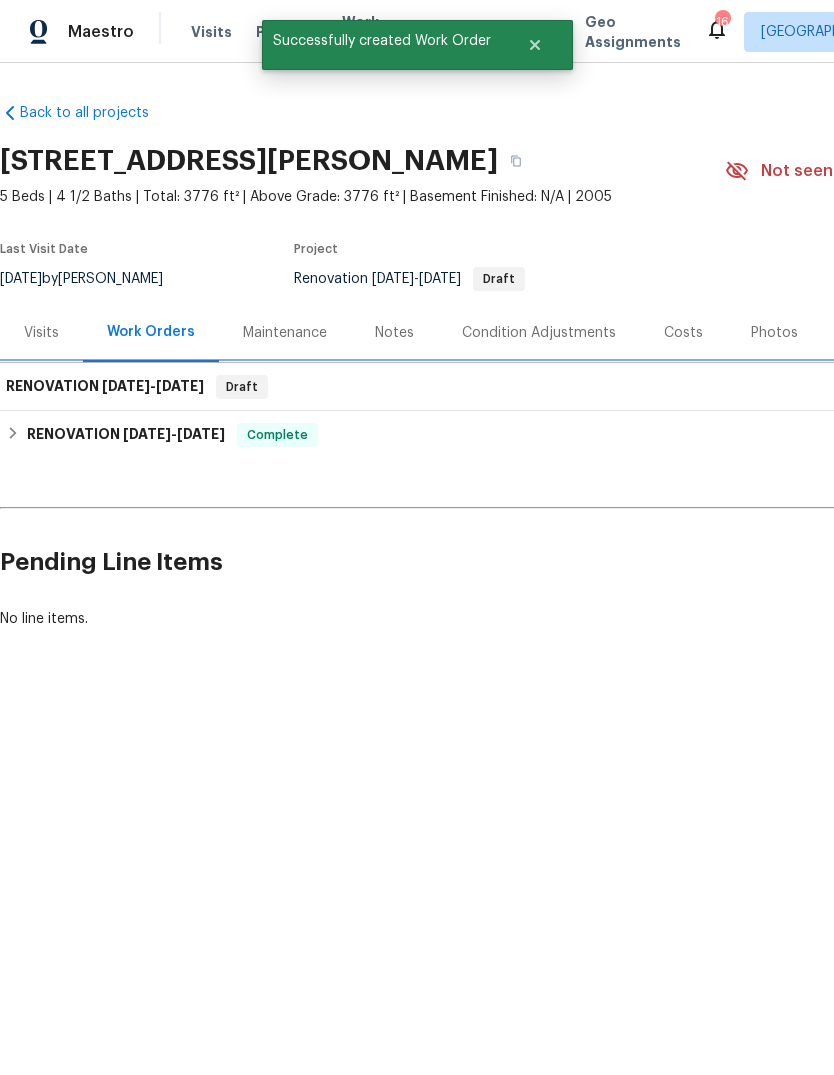 scroll, scrollTop: 0, scrollLeft: 0, axis: both 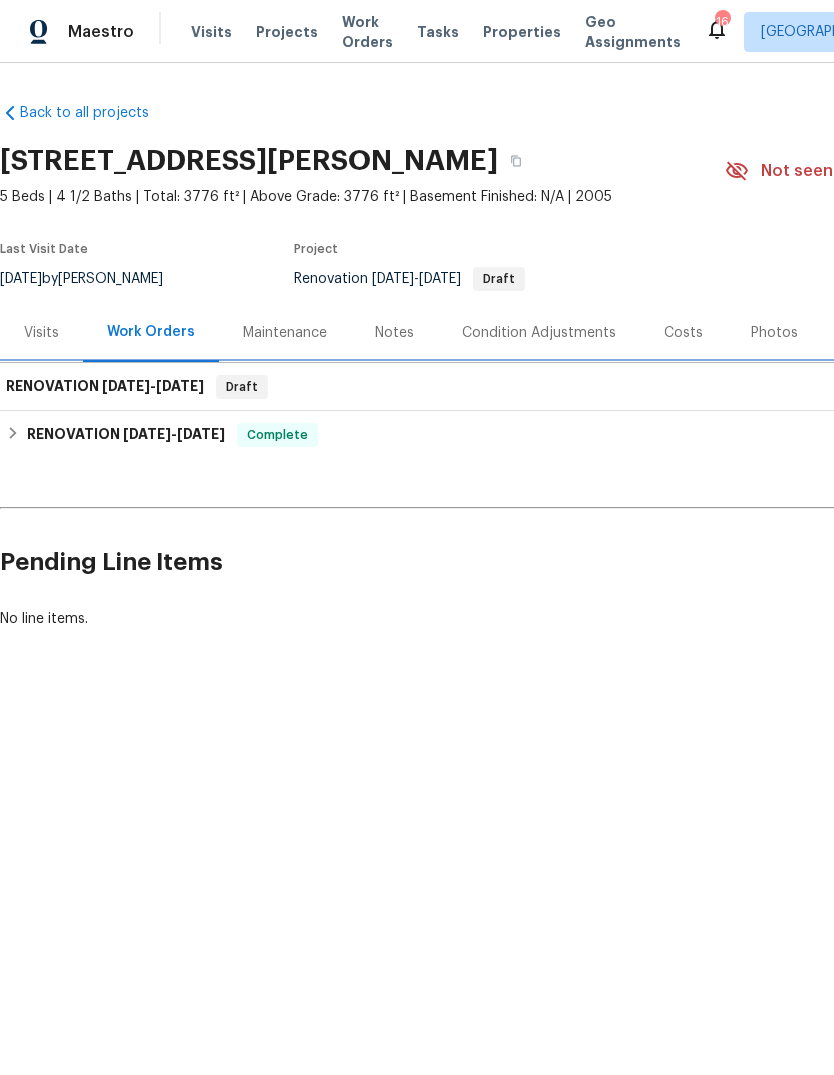 click on "RENOVATION   7/18/25  -  7/18/25" at bounding box center [105, 387] 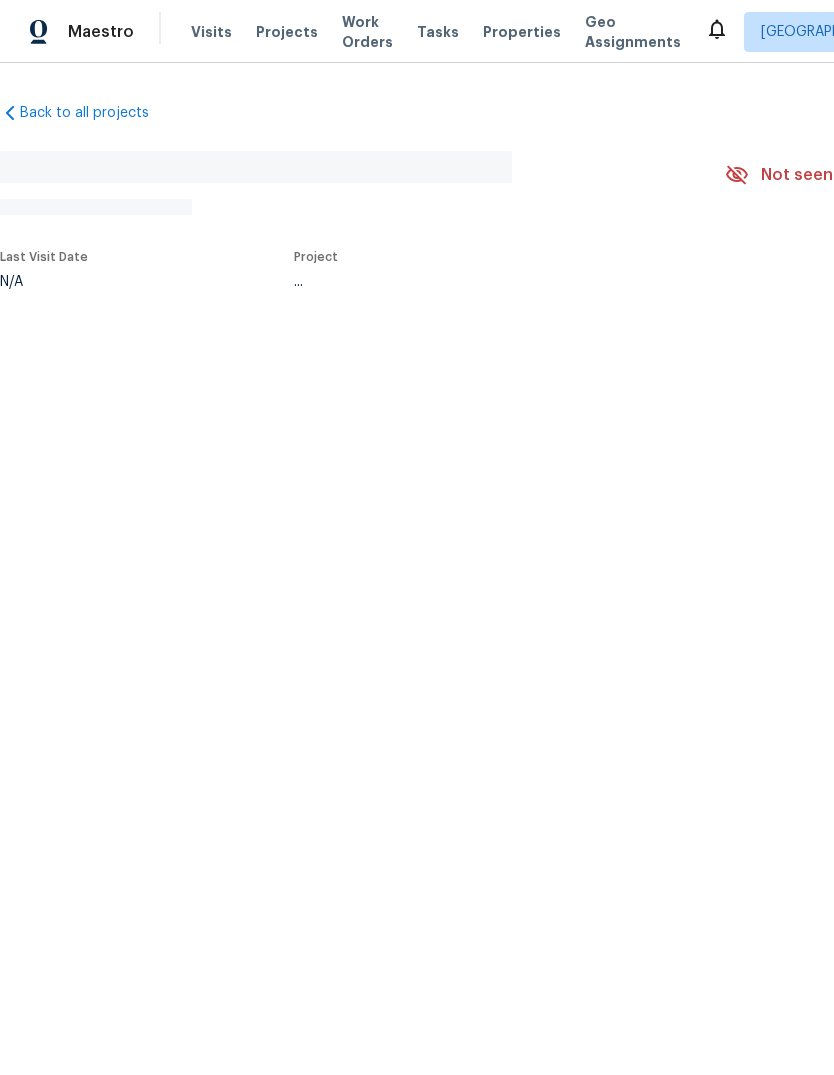 scroll, scrollTop: 0, scrollLeft: 0, axis: both 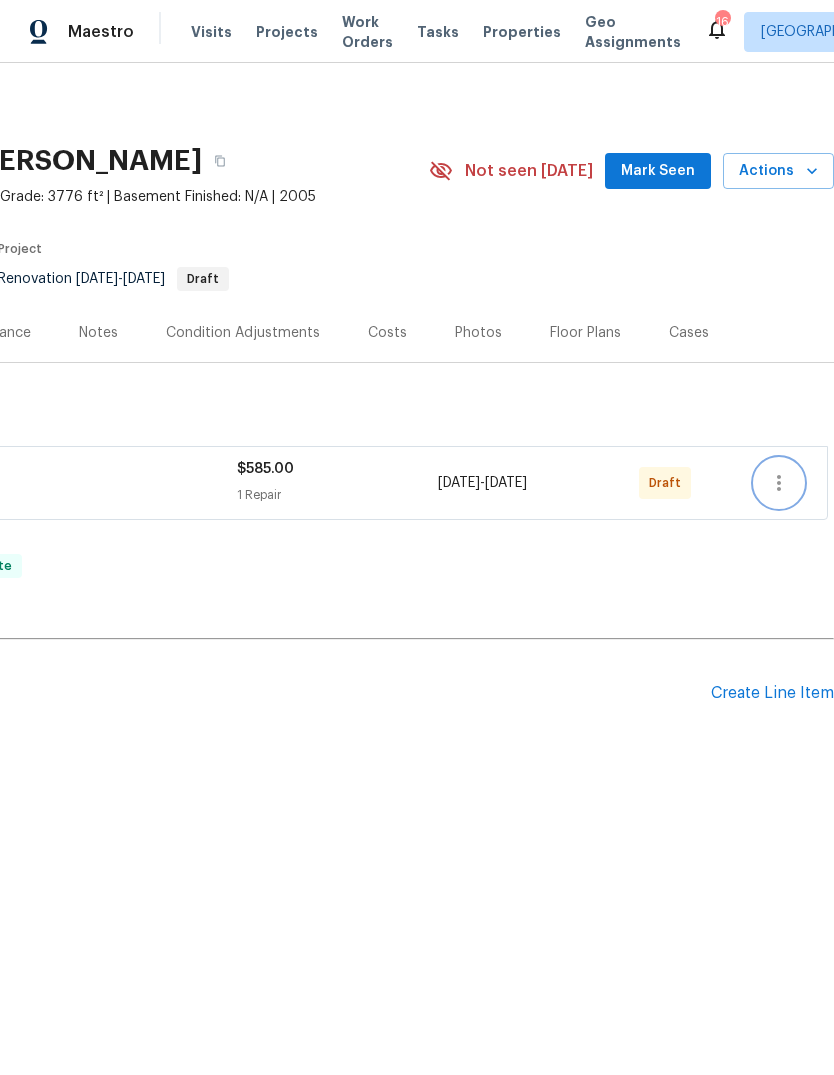 click 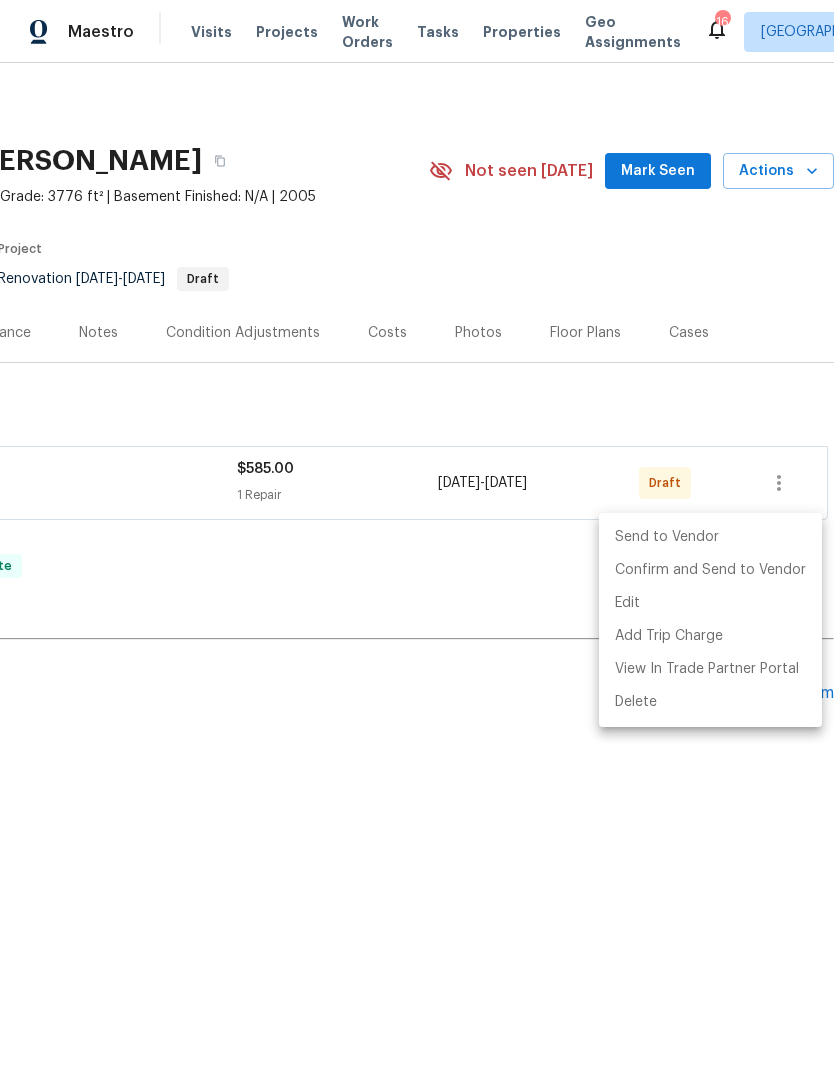 click on "Send to Vendor" at bounding box center (710, 537) 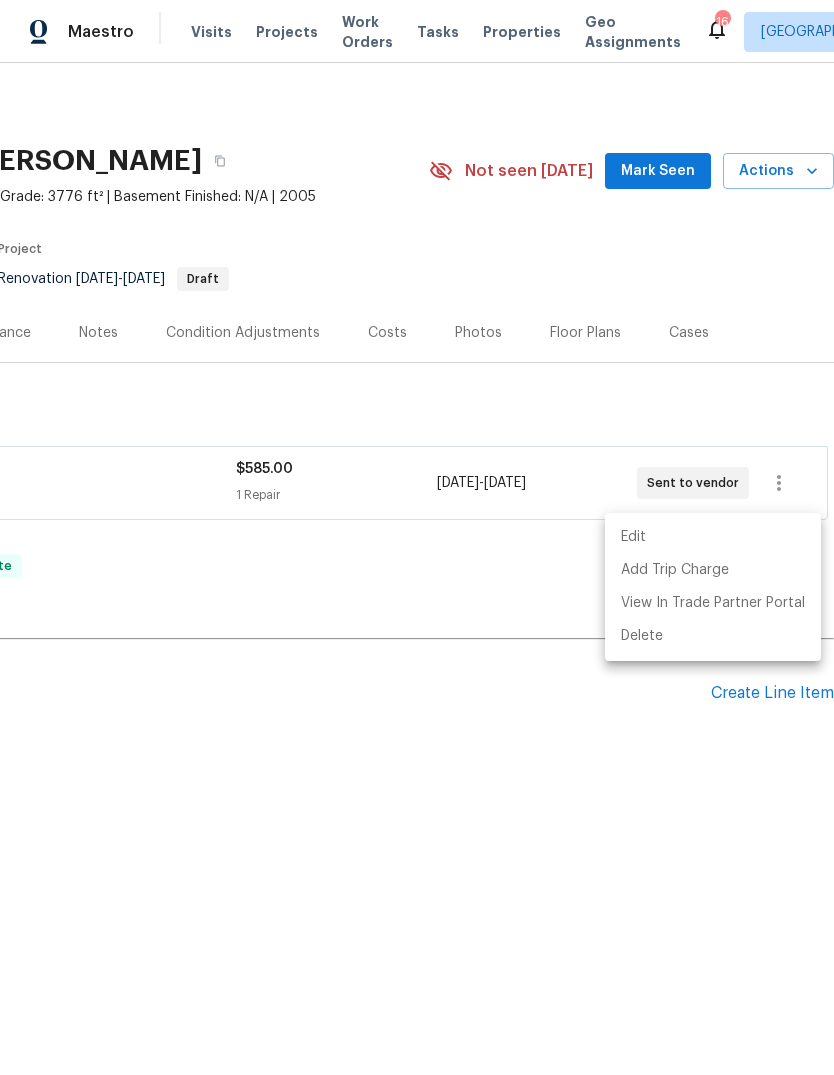 click at bounding box center [417, 537] 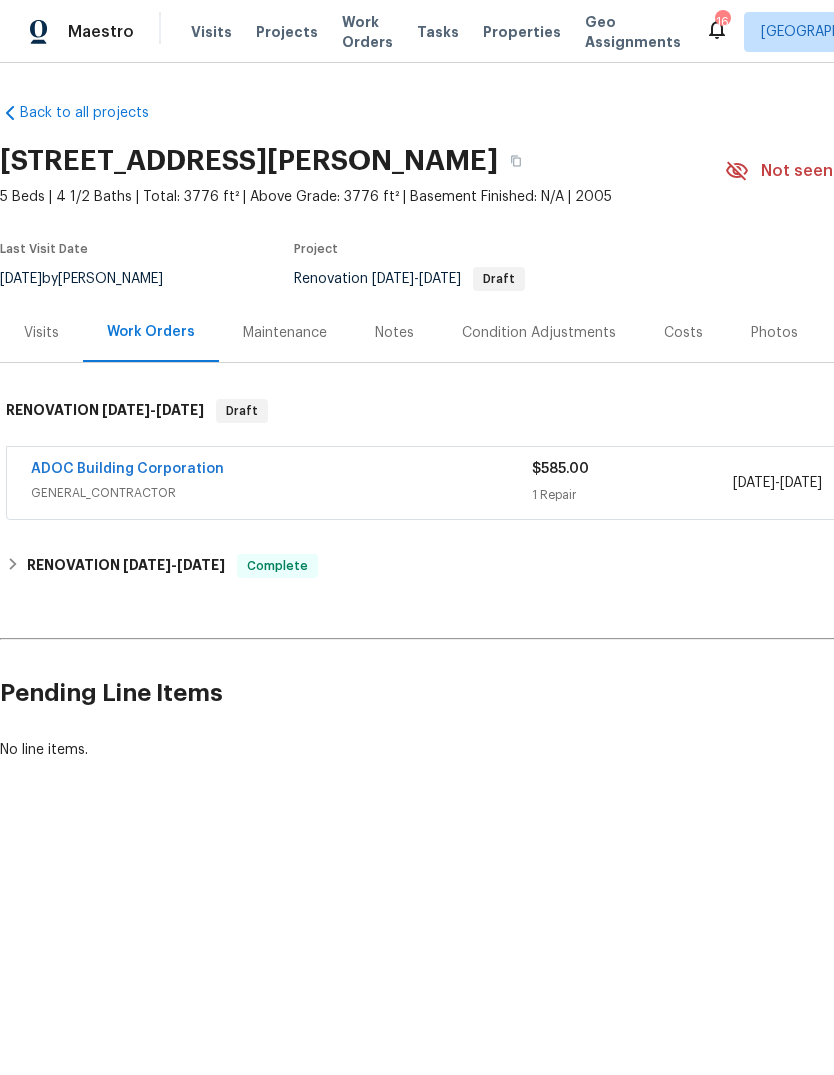 scroll, scrollTop: 0, scrollLeft: 0, axis: both 